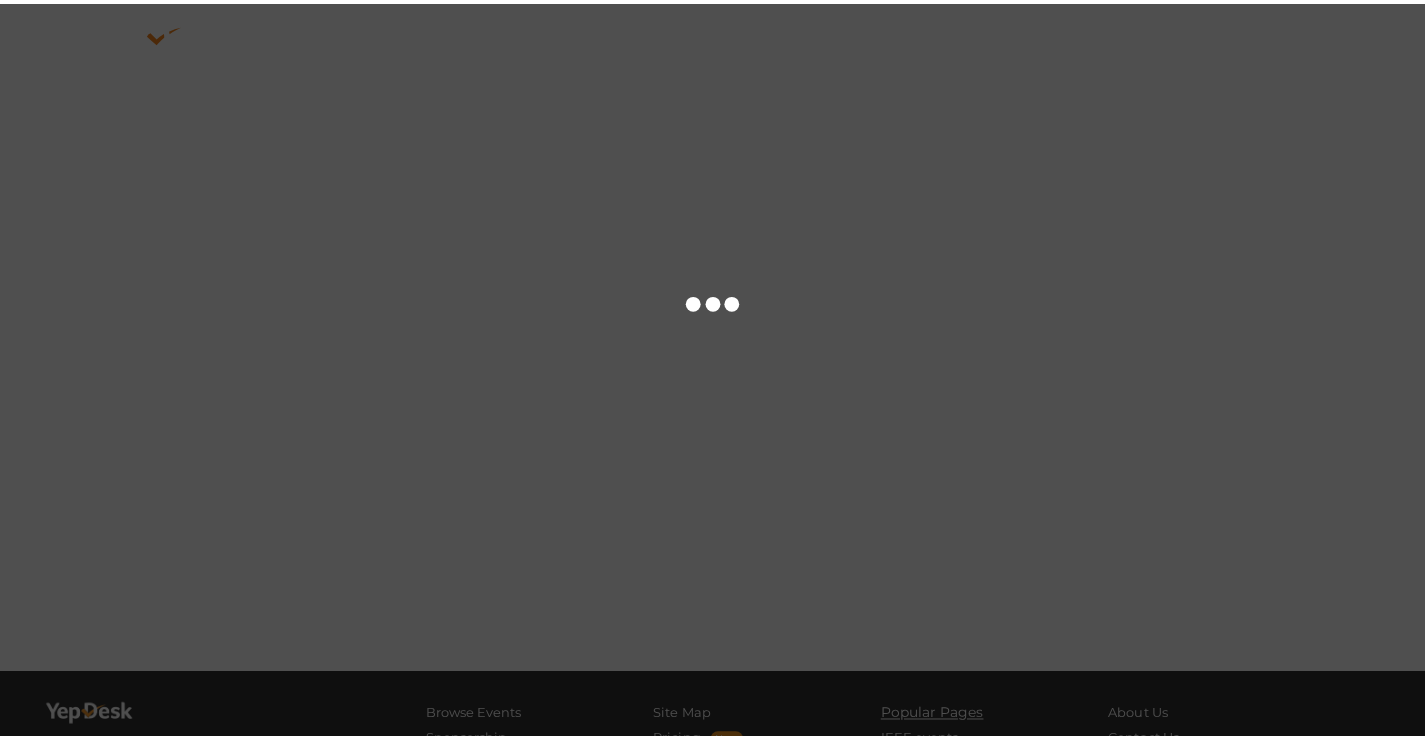 scroll, scrollTop: 0, scrollLeft: 0, axis: both 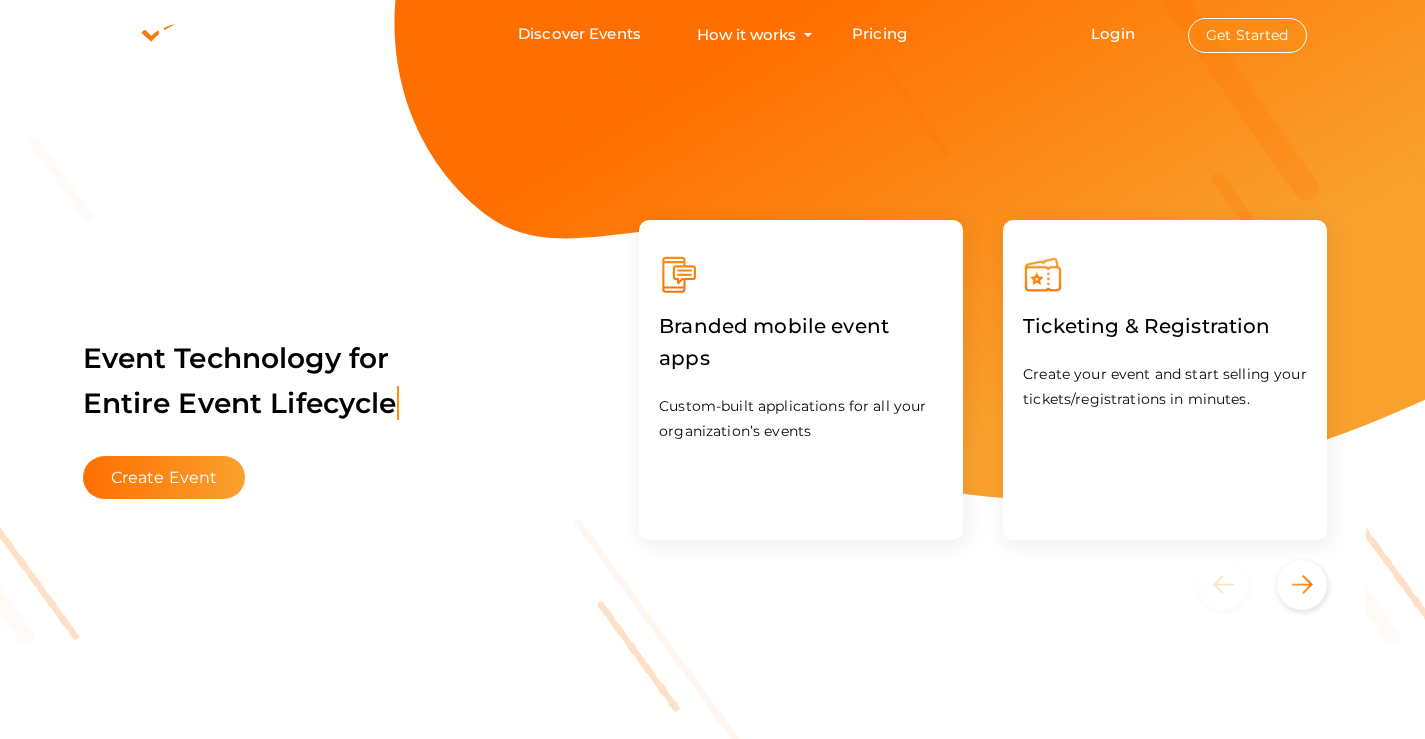 click on "Get Started" at bounding box center [1247, 35] 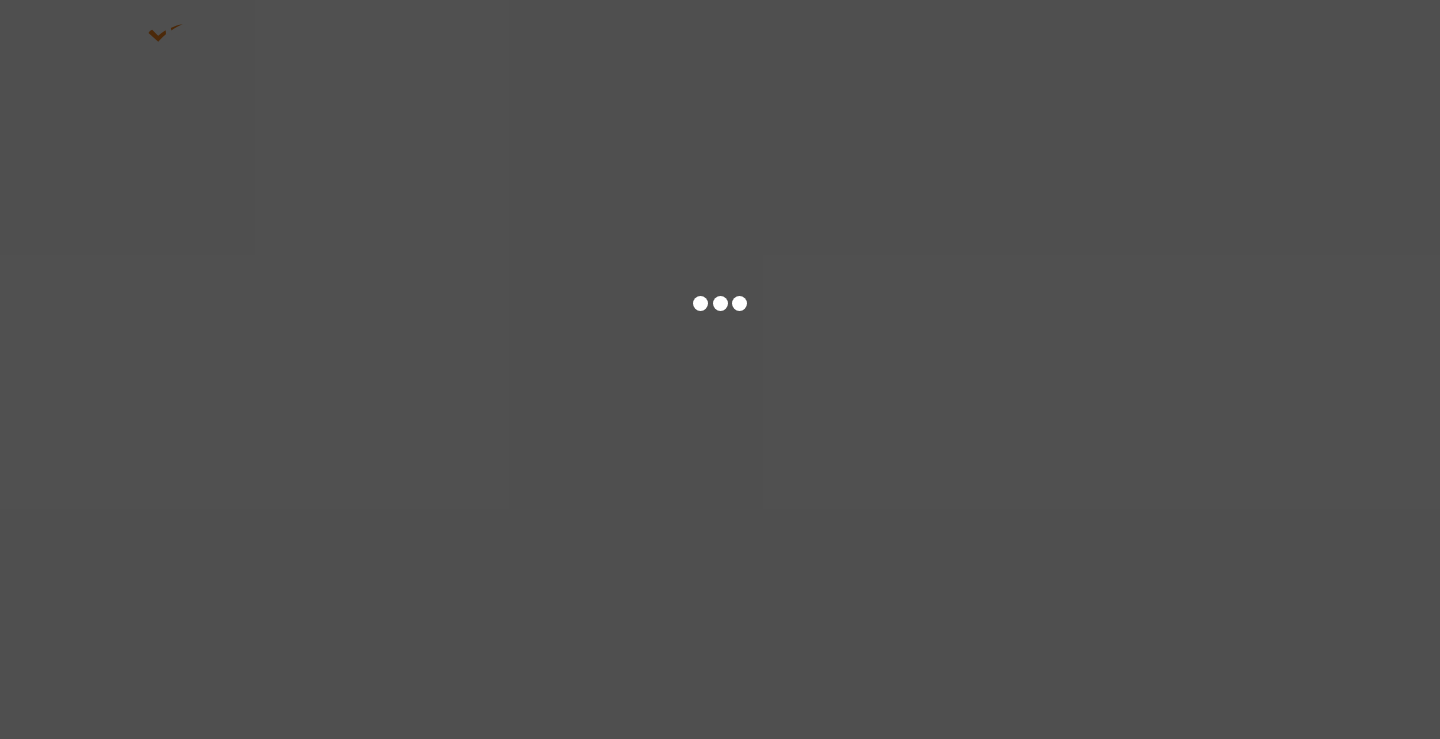 scroll, scrollTop: 0, scrollLeft: 0, axis: both 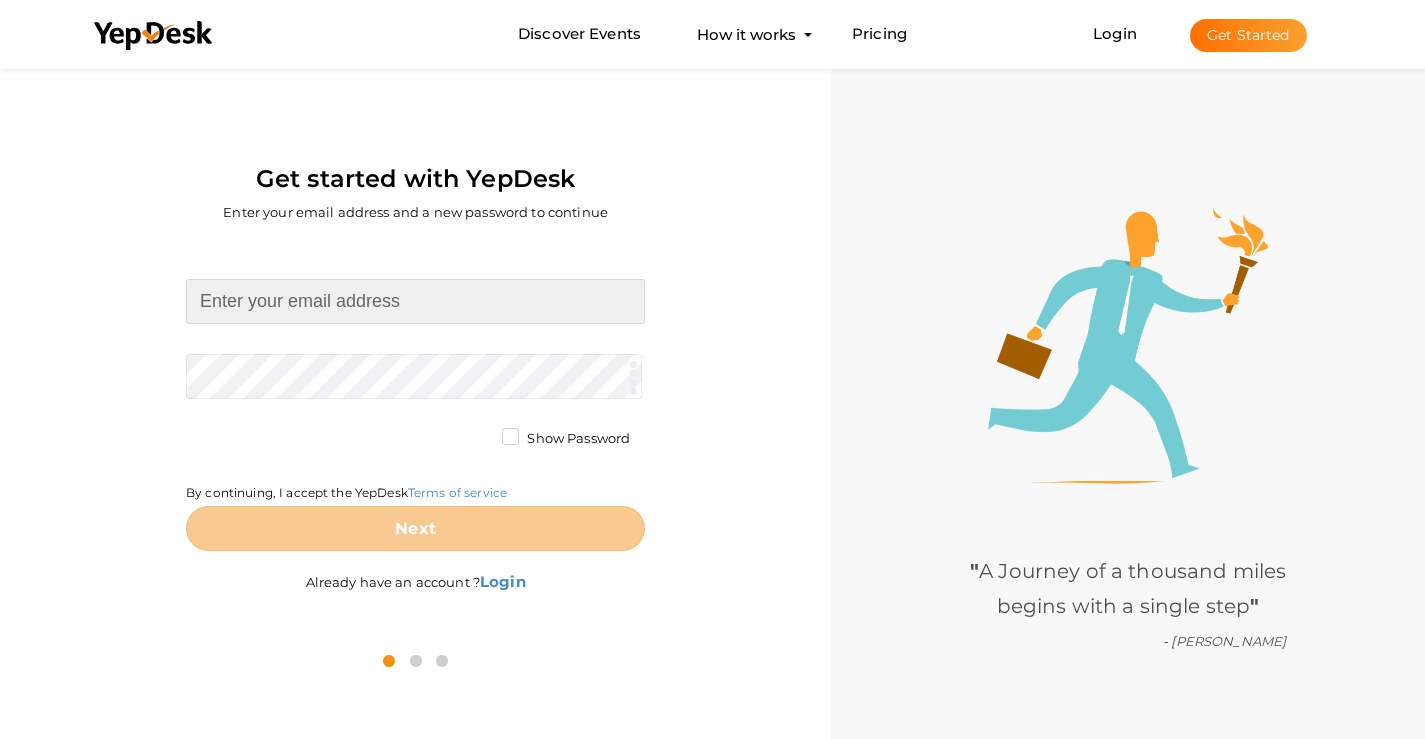 click at bounding box center [415, 301] 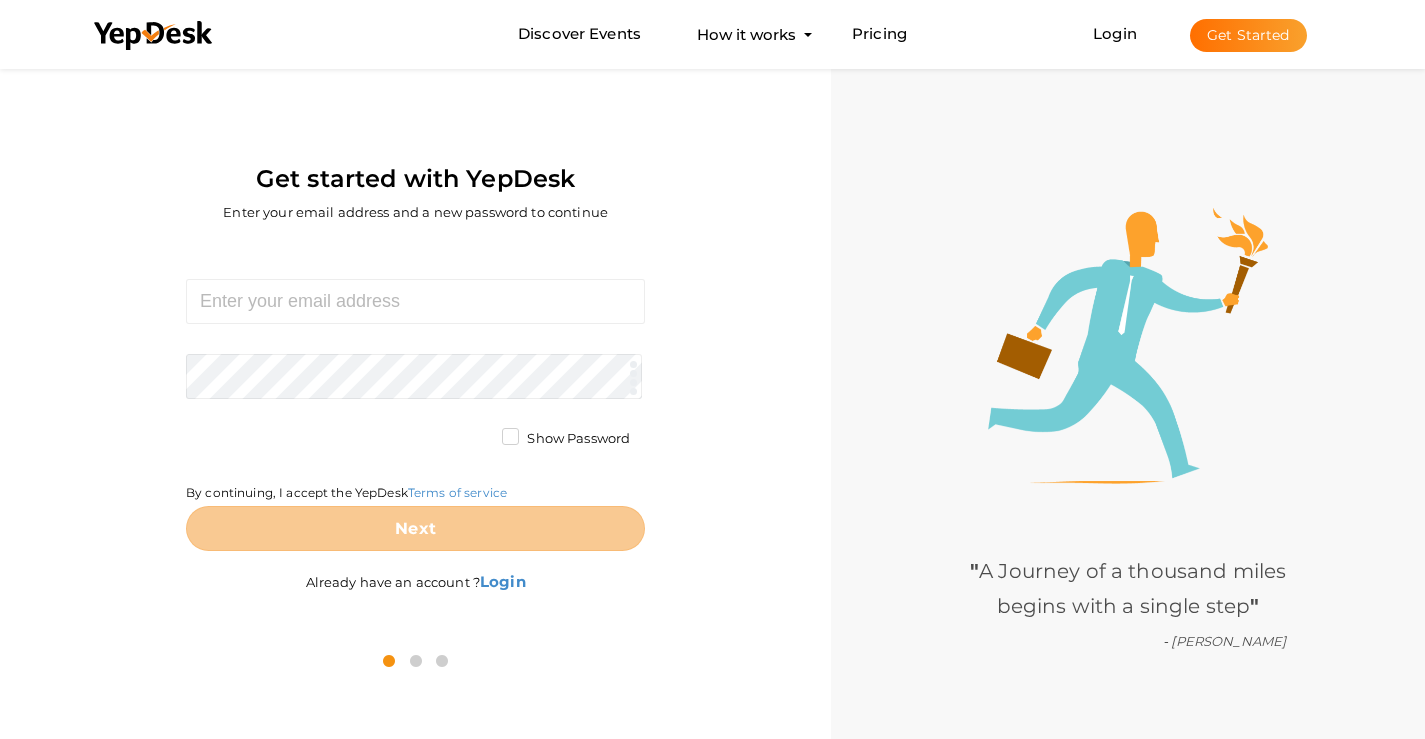 click on ""  A Journey of a
thousand miles  begins with a single step   "
-
[PERSON_NAME]" at bounding box center [1128, 433] 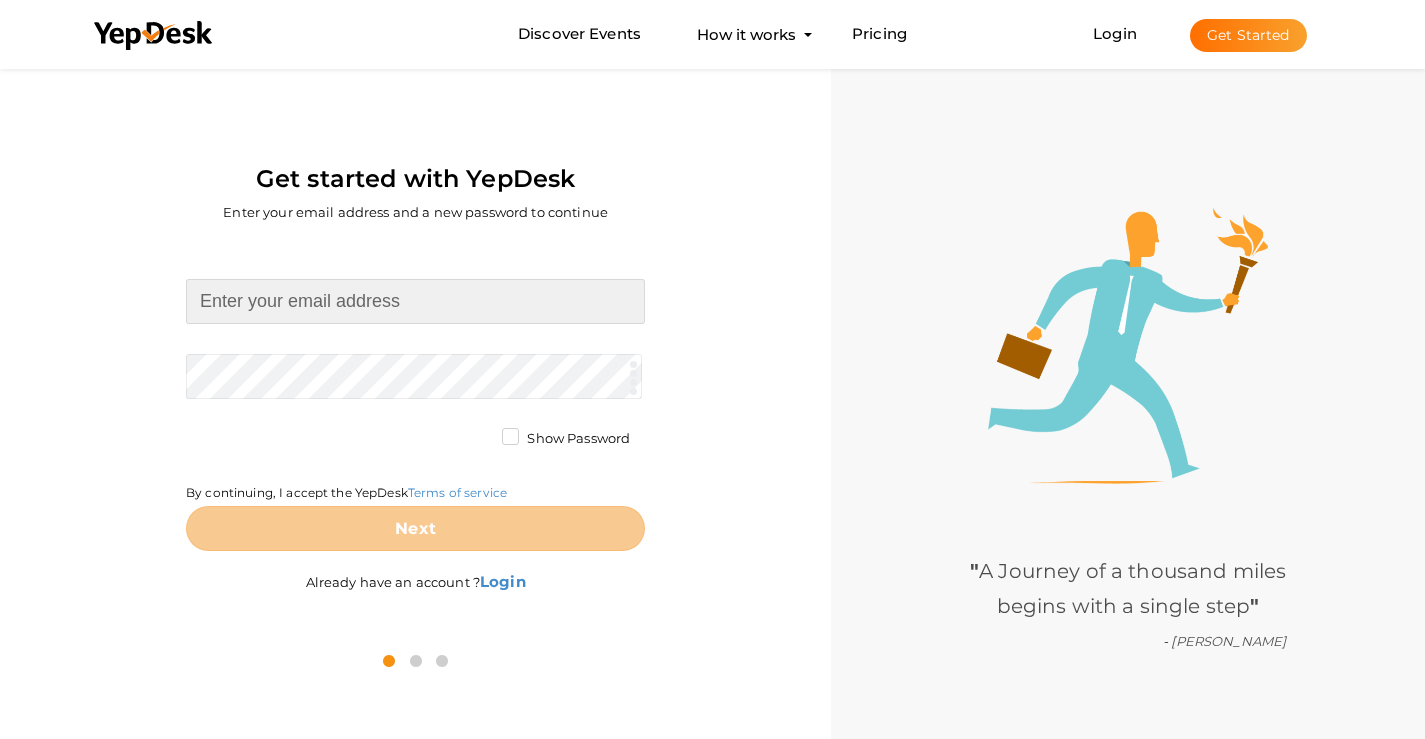 click at bounding box center (415, 301) 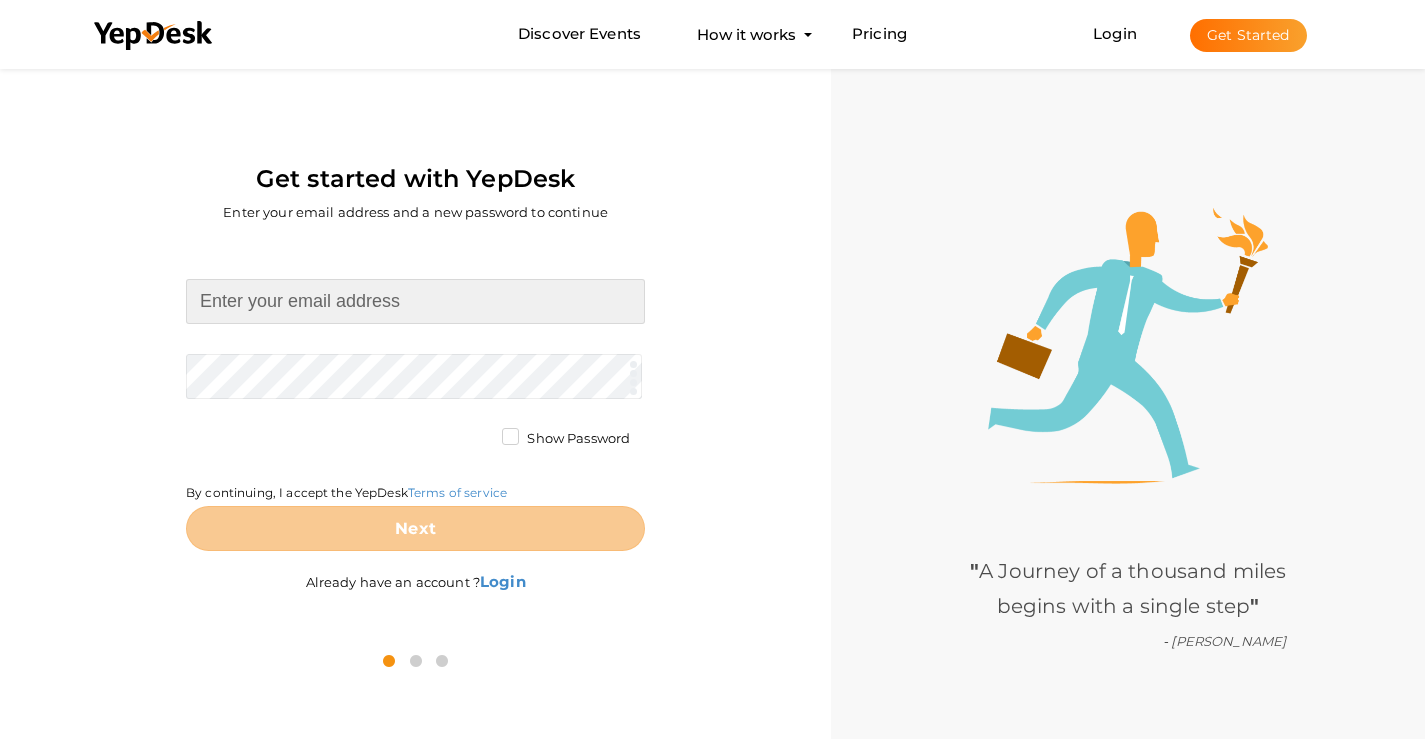 type on "[DOMAIN_NAME][EMAIL_ADDRESS][DOMAIN_NAME]" 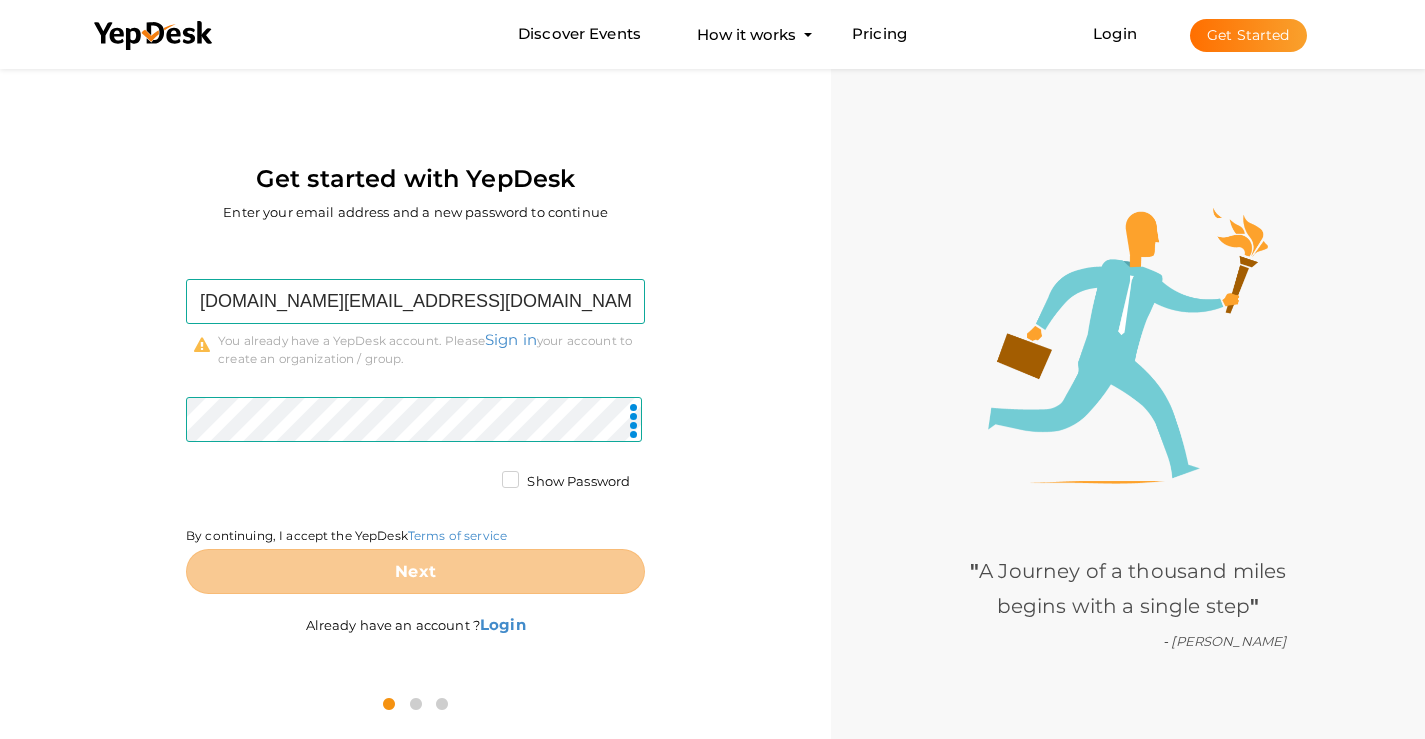 click on "By continuing, I accept the YepDesk  Terms of
service" at bounding box center (415, 510) 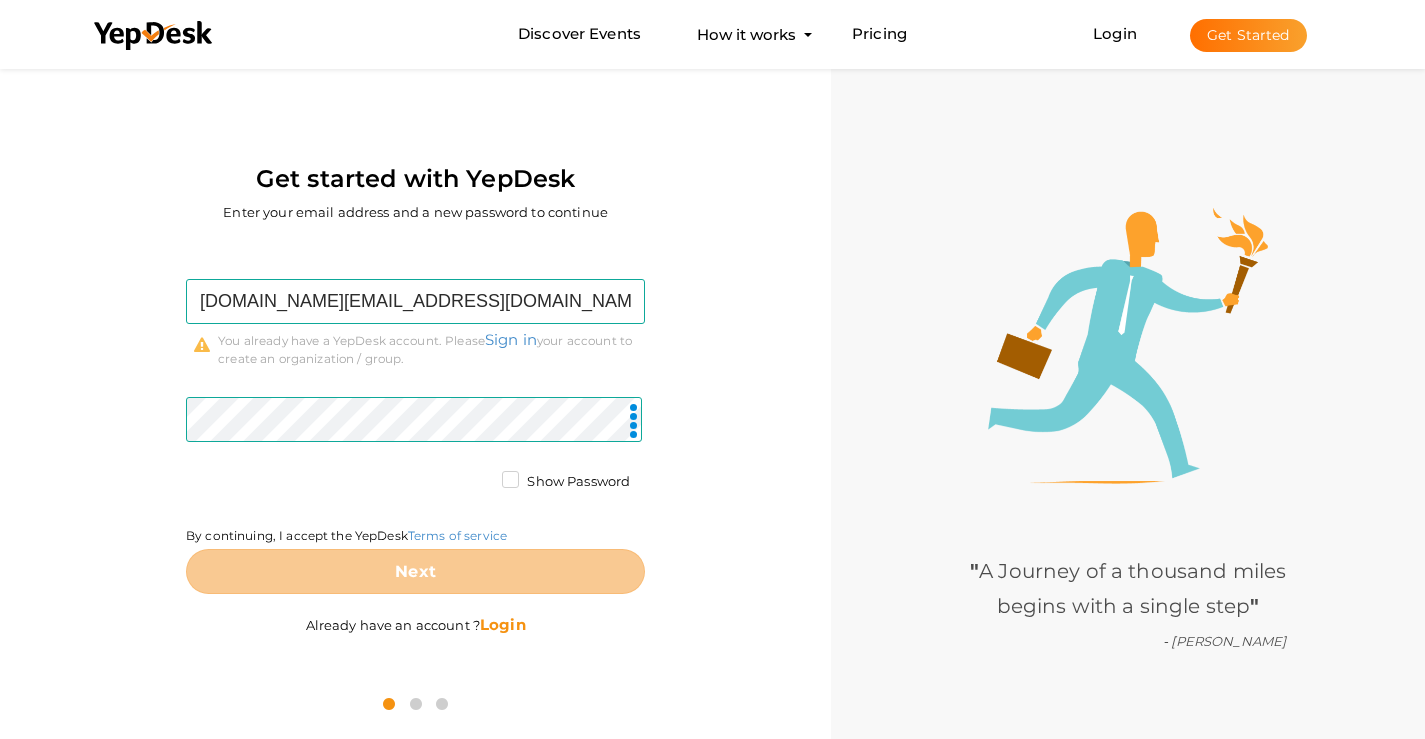 click on "Login" at bounding box center [503, 624] 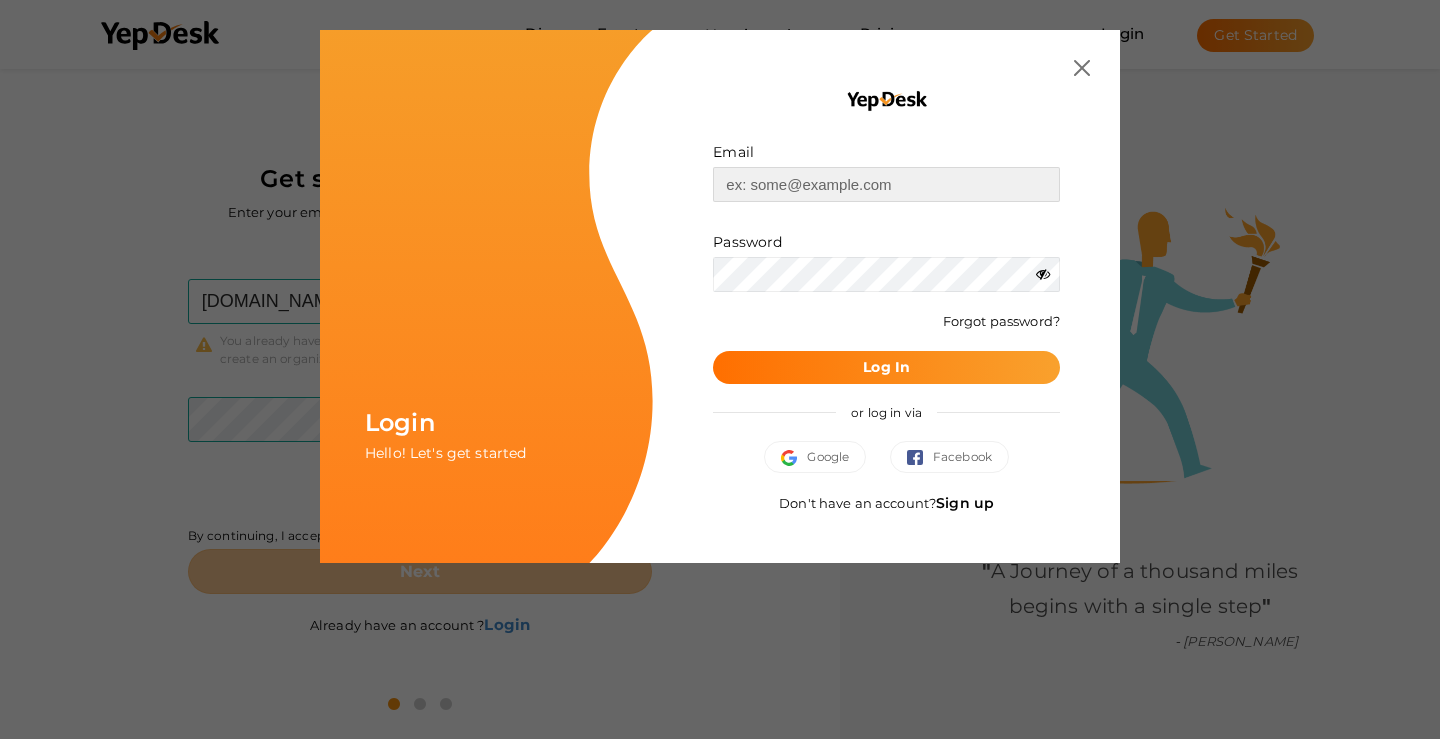 type on "[DOMAIN_NAME][EMAIL_ADDRESS][DOMAIN_NAME]" 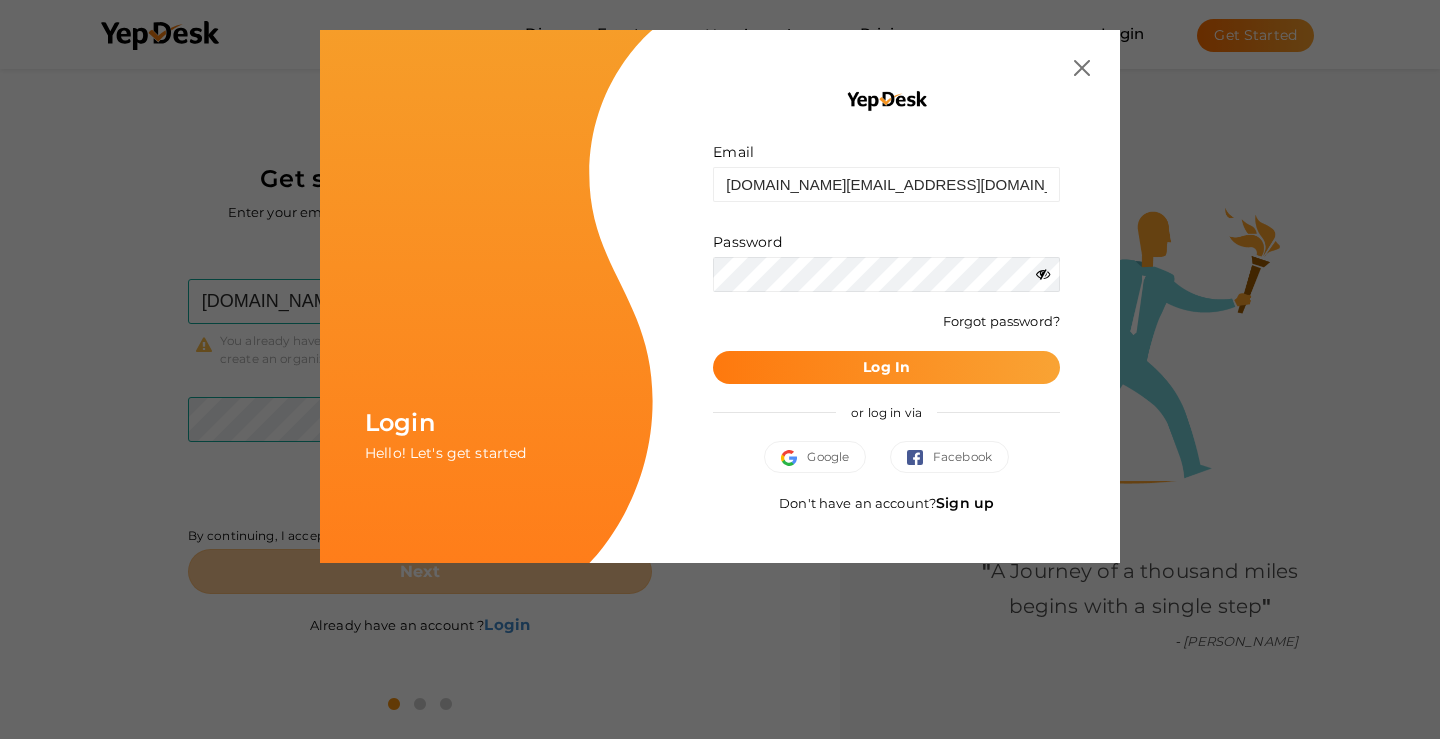 click on "Log In" at bounding box center (886, 367) 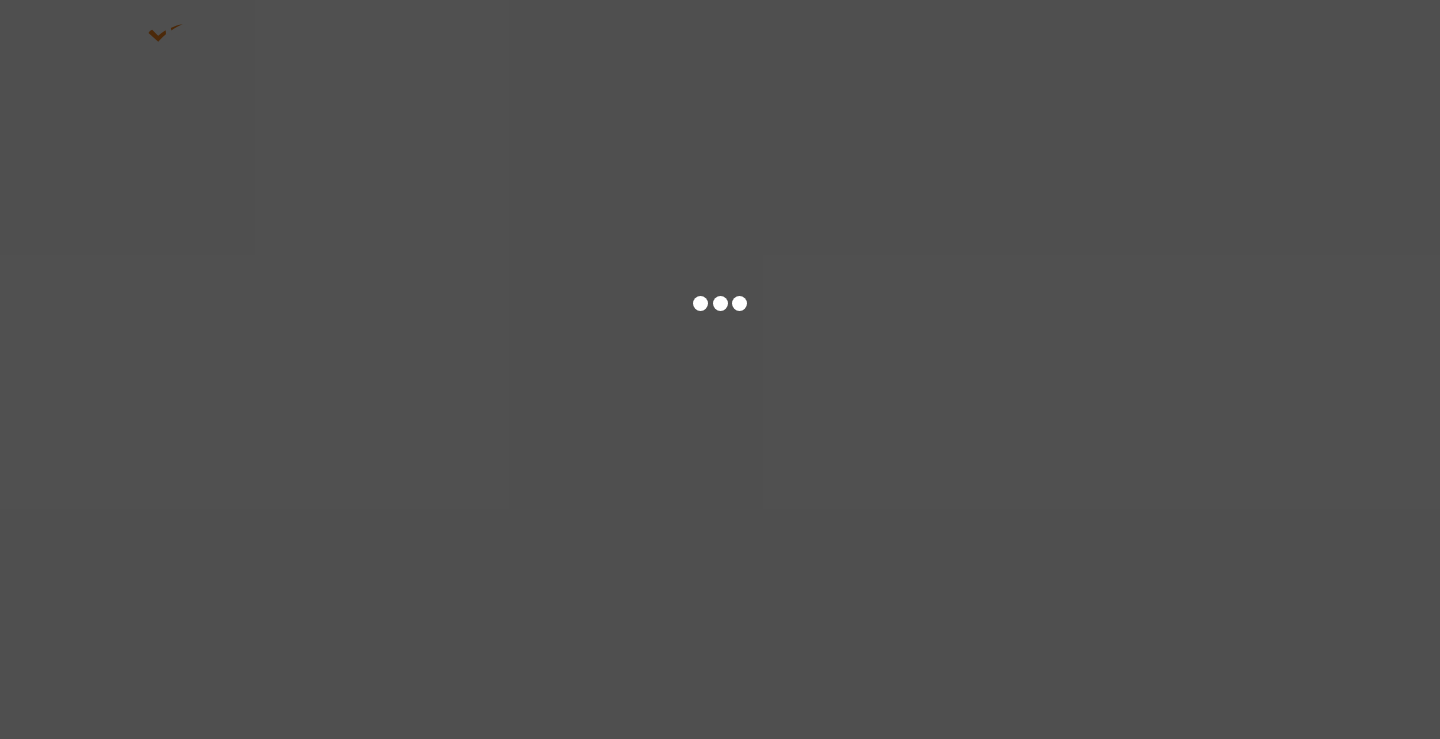 scroll, scrollTop: 0, scrollLeft: 0, axis: both 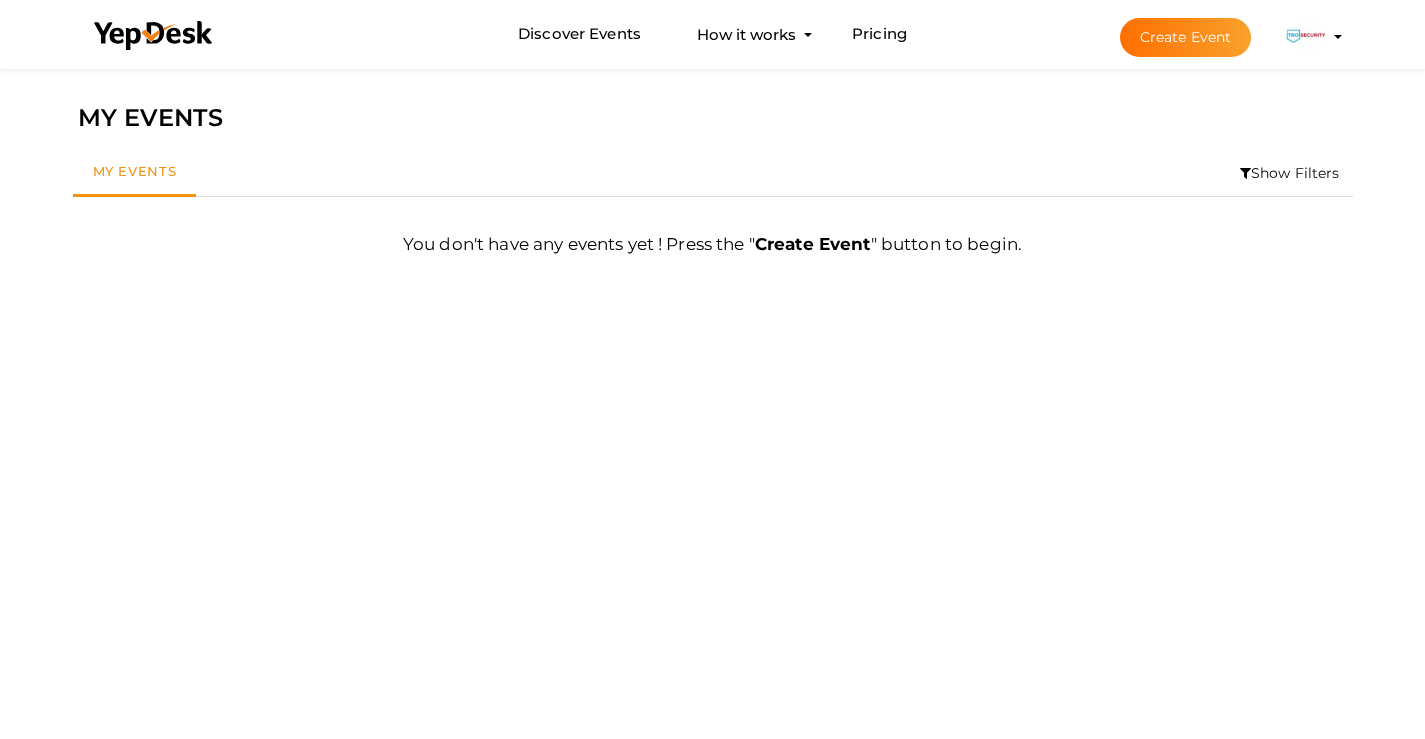 click at bounding box center (1306, 37) 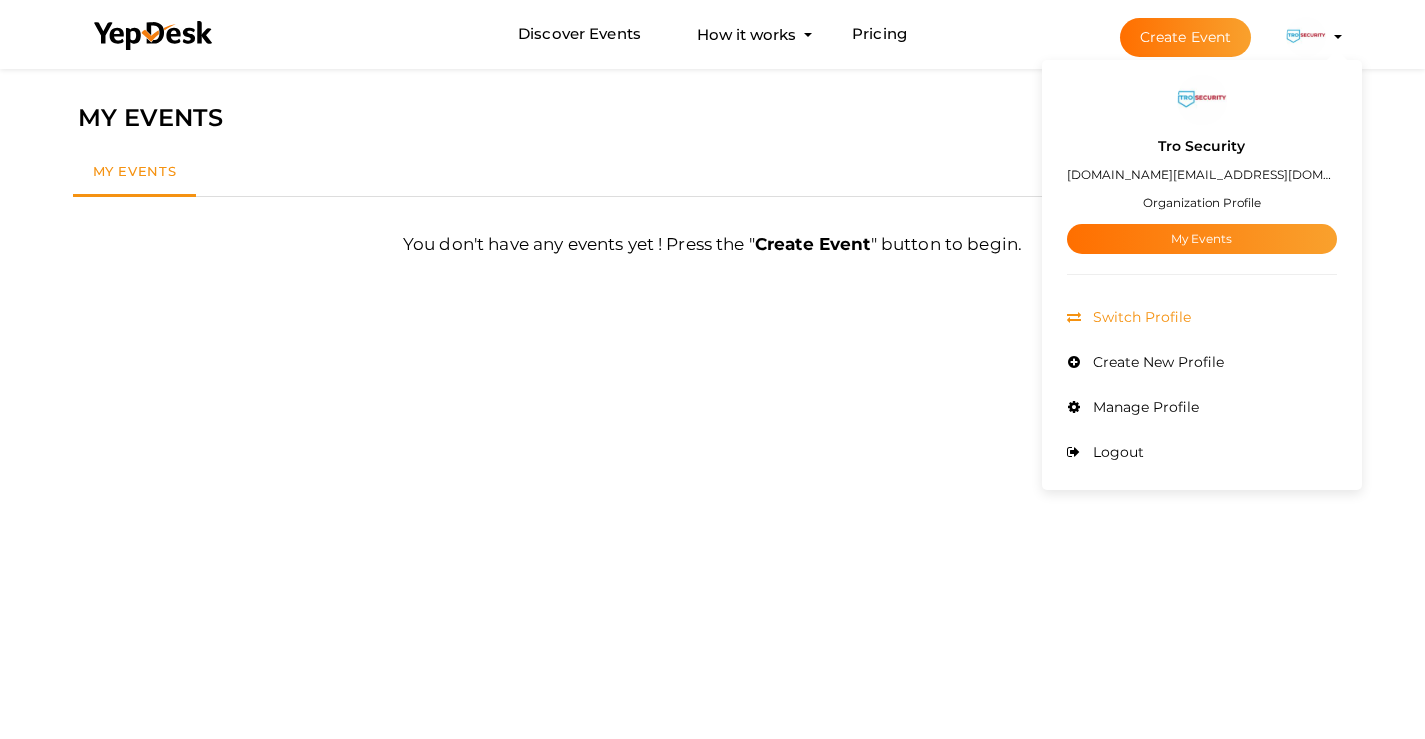 click on "Switch Profile" at bounding box center (1202, 317) 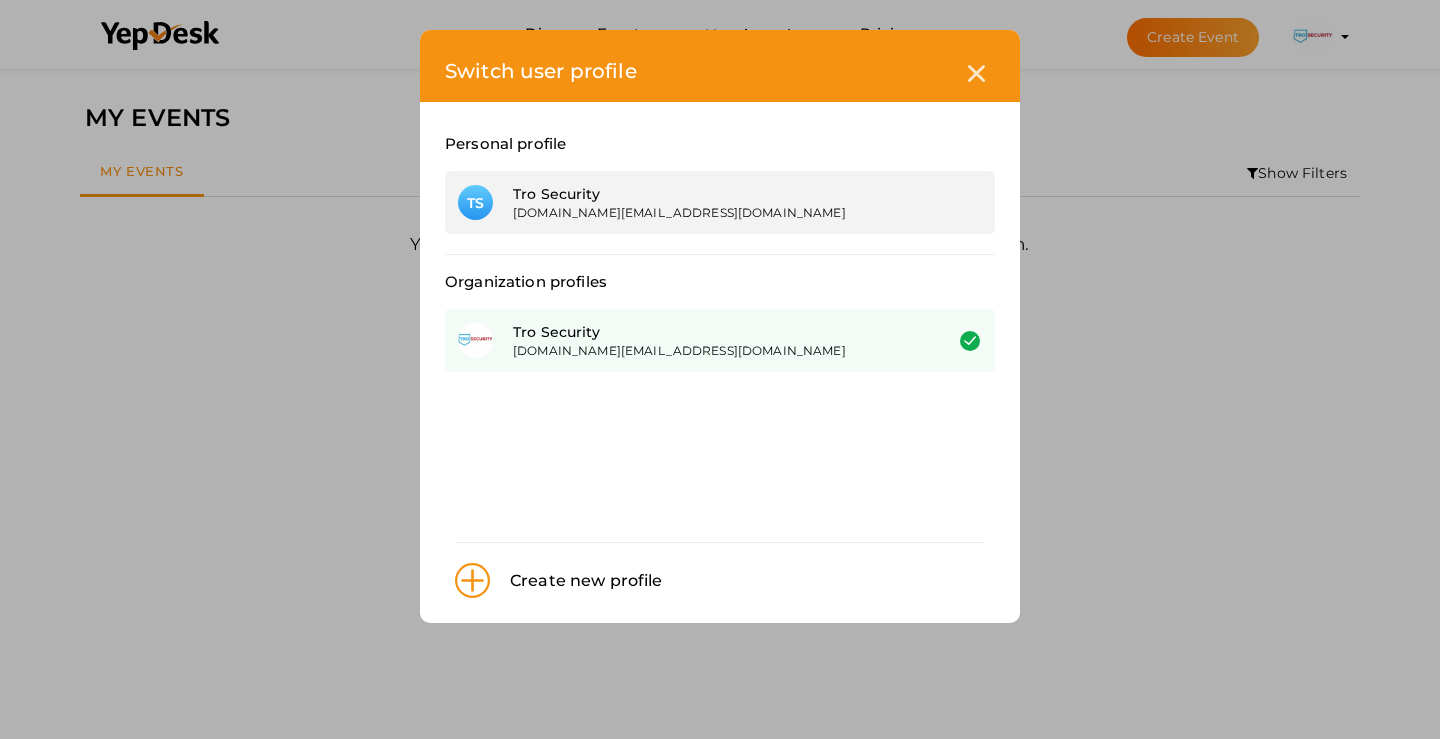 click on "[DOMAIN_NAME][EMAIL_ADDRESS][DOMAIN_NAME]" at bounding box center [712, 212] 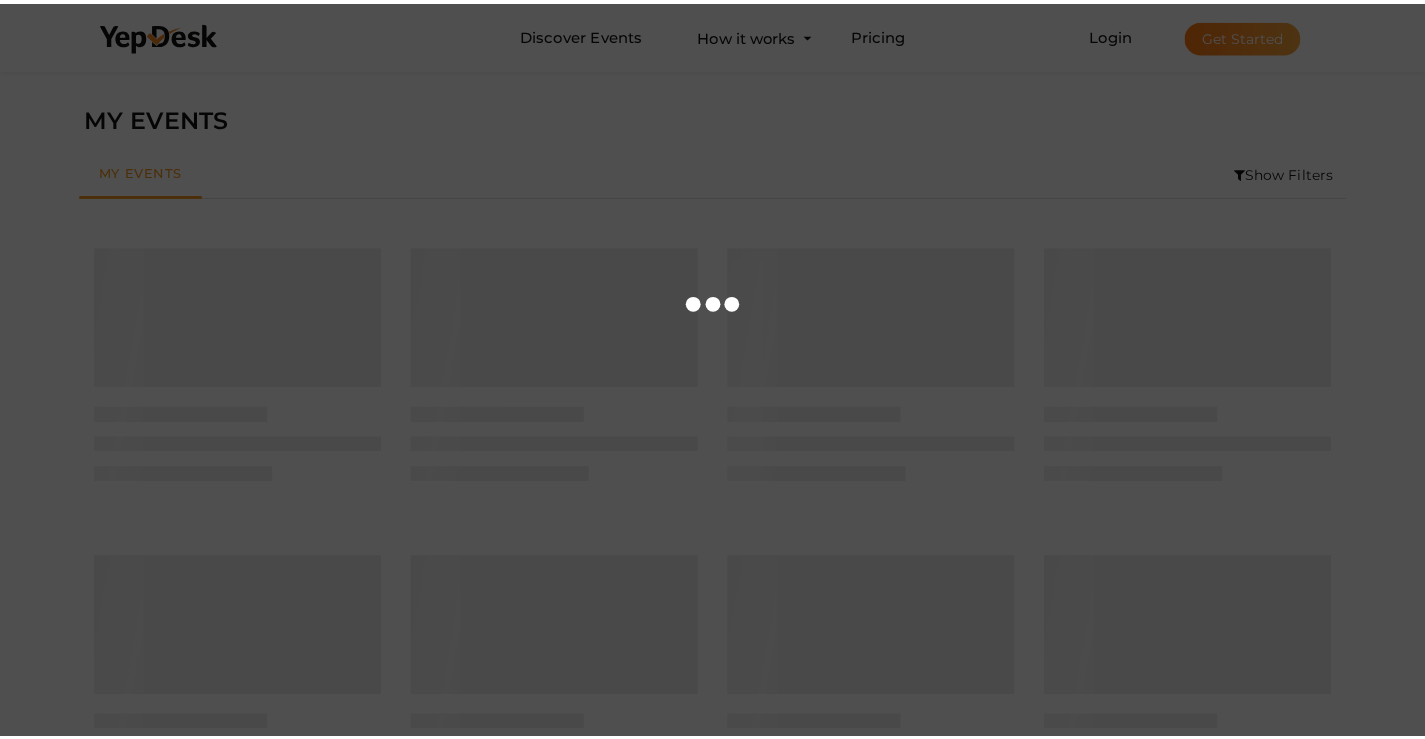 scroll, scrollTop: 0, scrollLeft: 0, axis: both 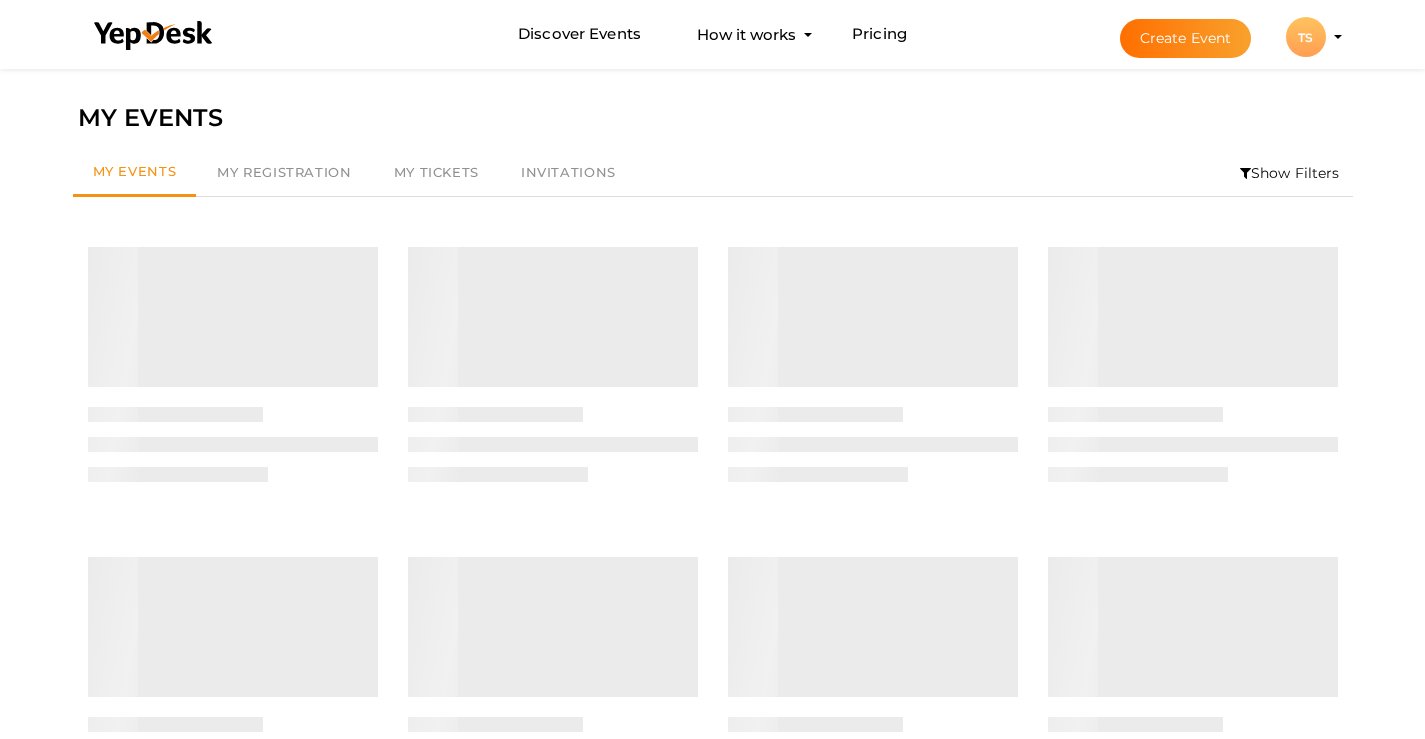 click on "TS" at bounding box center (1306, 37) 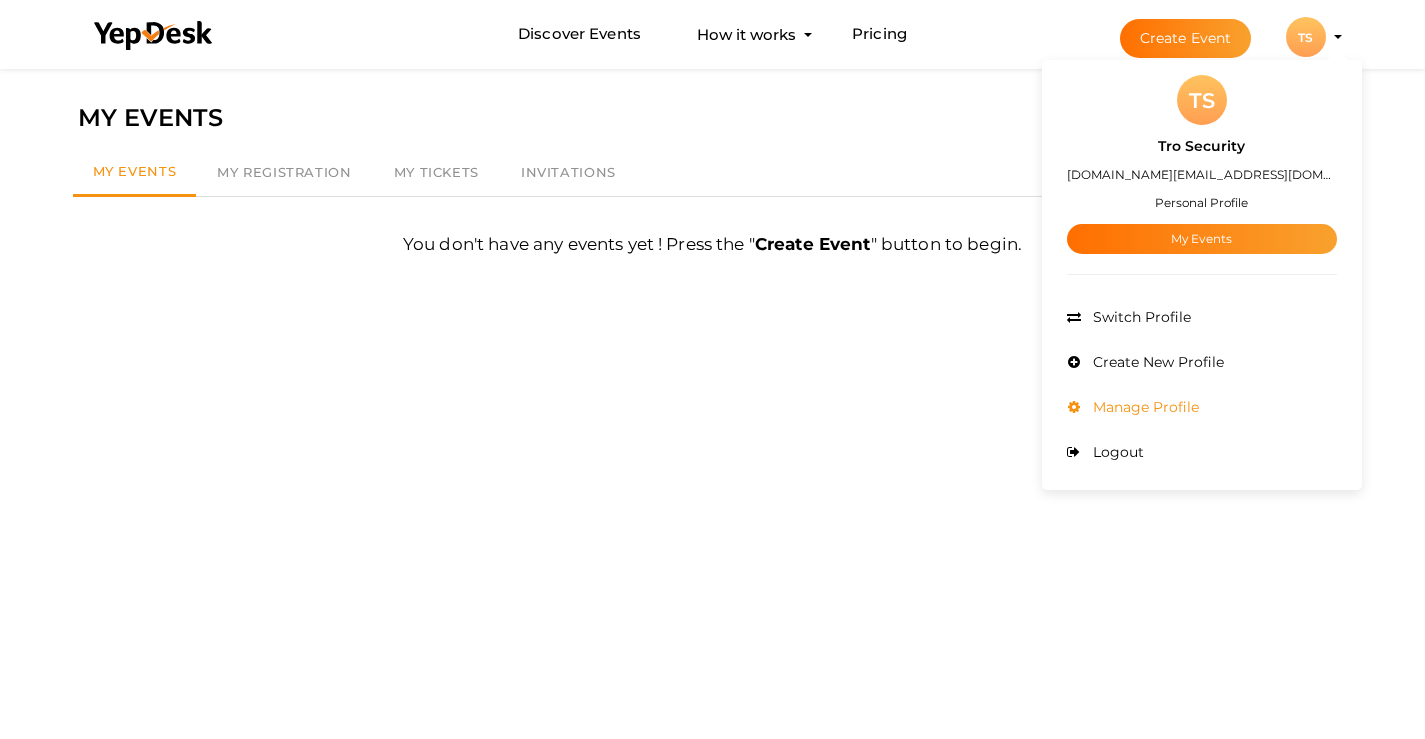 click on "Manage Profile" at bounding box center [1143, 407] 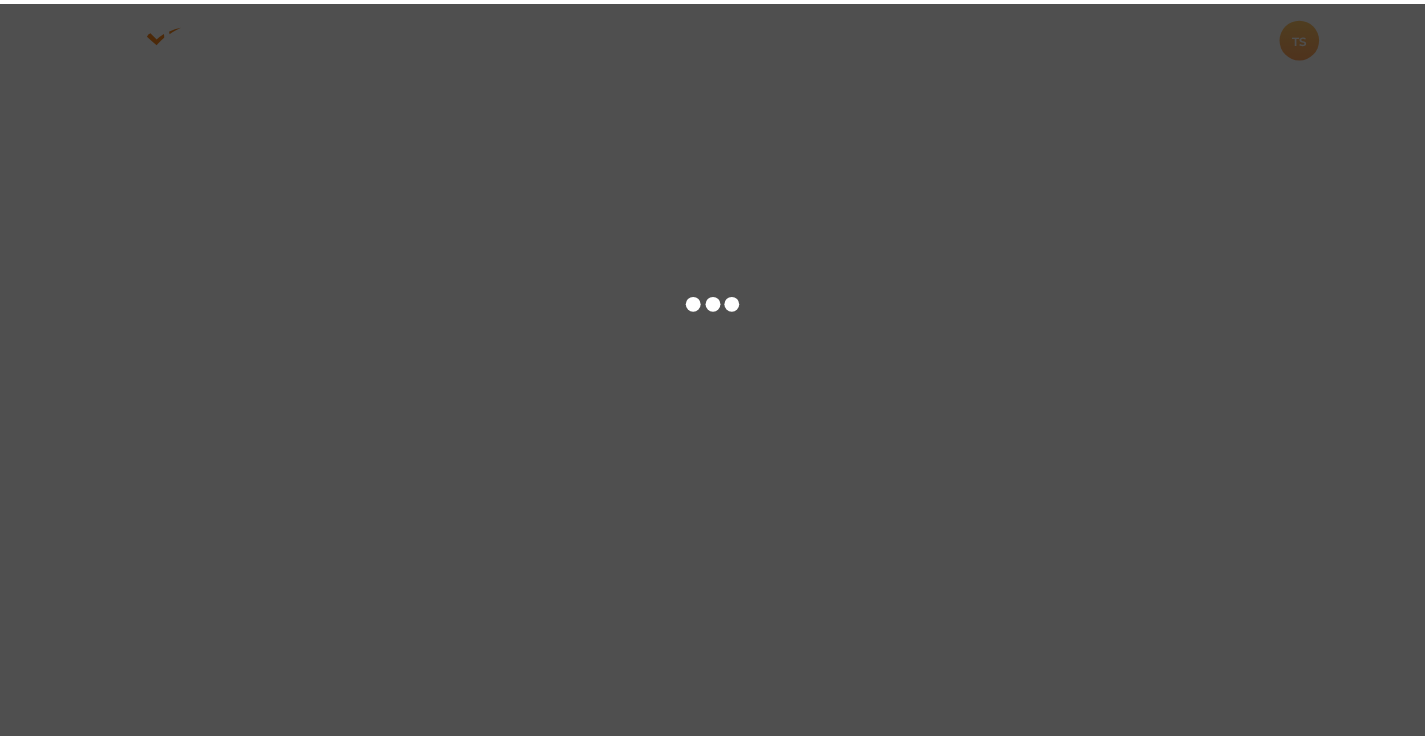 scroll, scrollTop: 0, scrollLeft: 0, axis: both 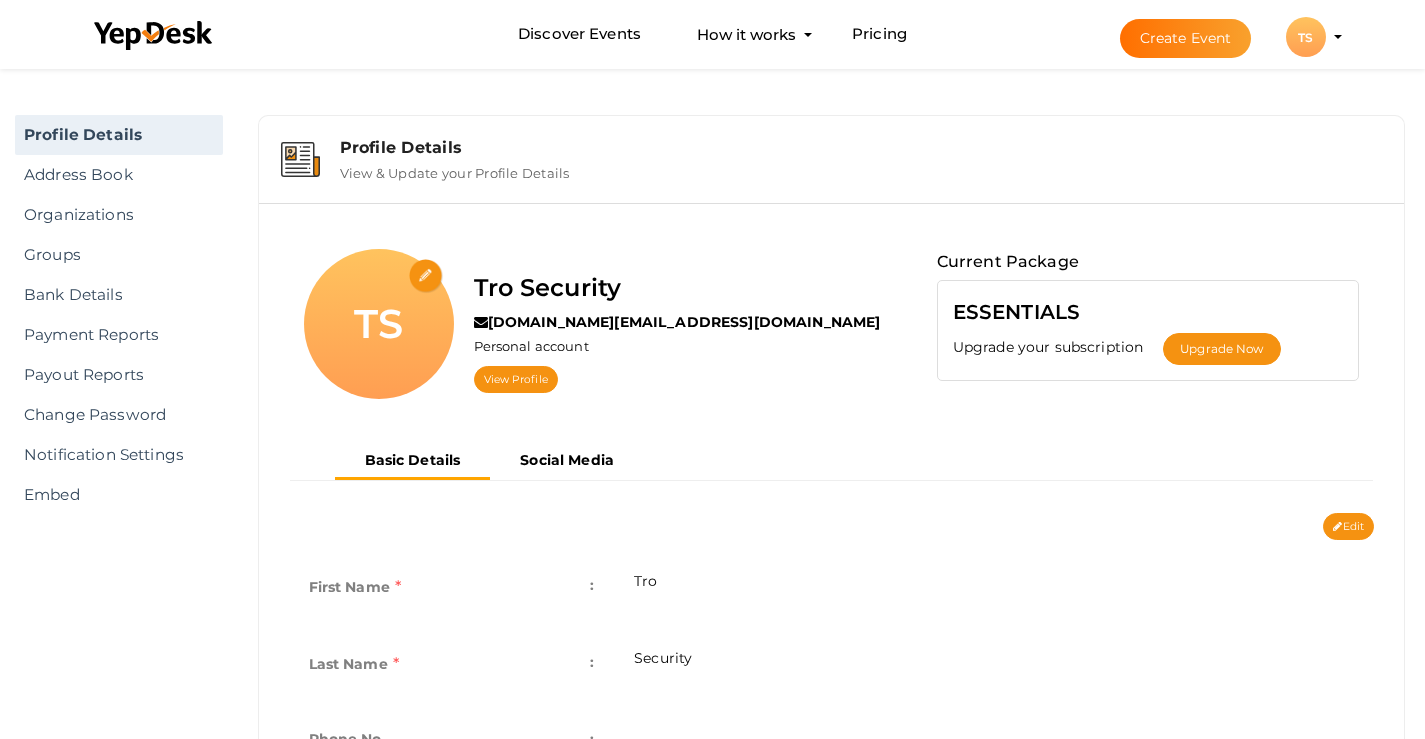click at bounding box center (426, 276) 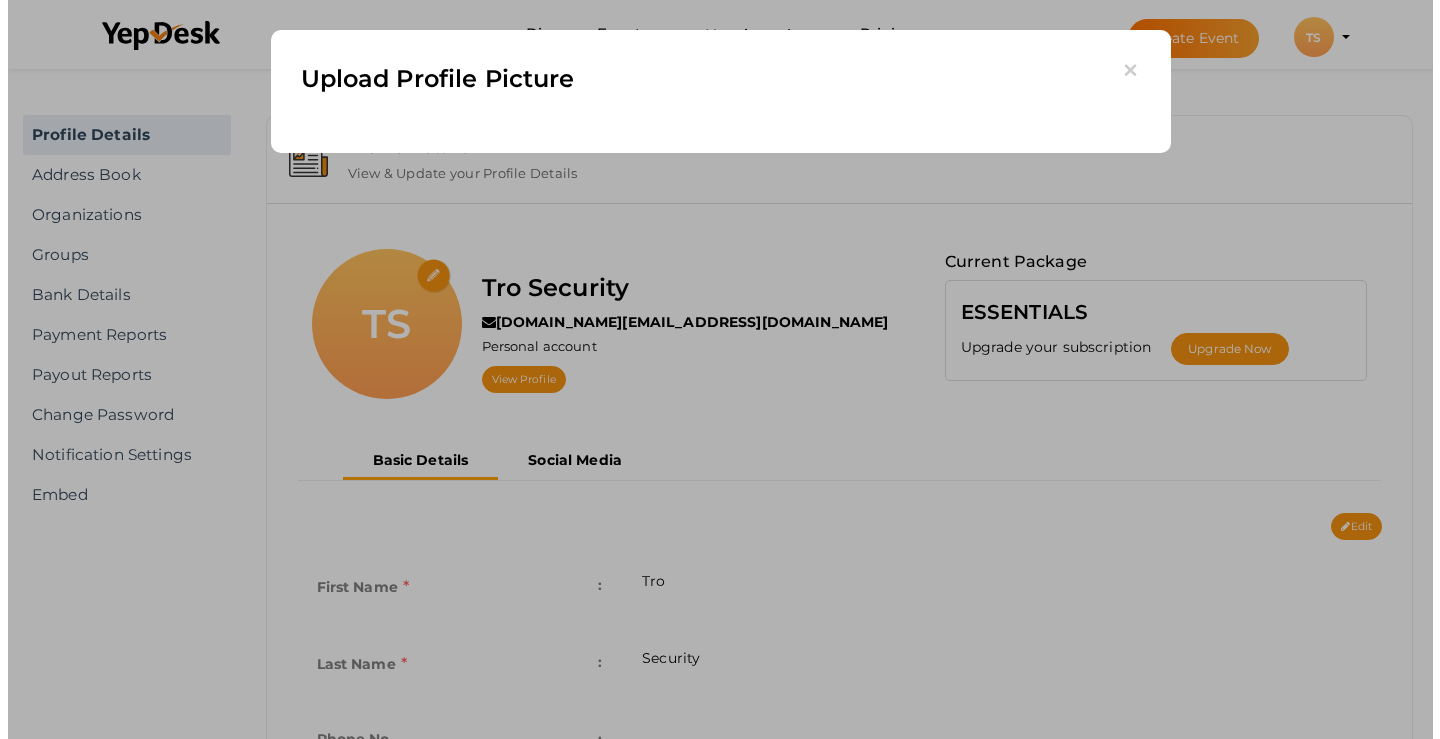 scroll, scrollTop: 100, scrollLeft: 0, axis: vertical 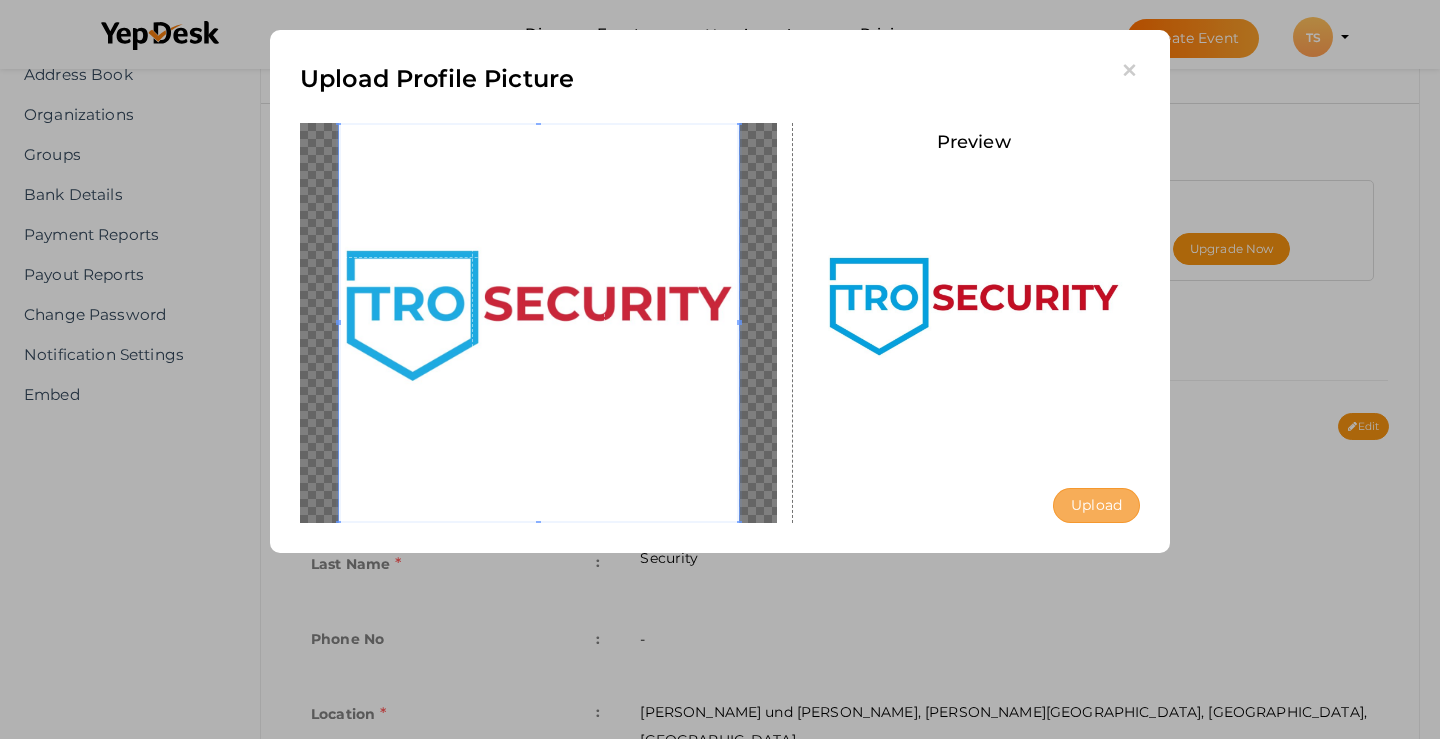 click on "Upload" at bounding box center (1096, 505) 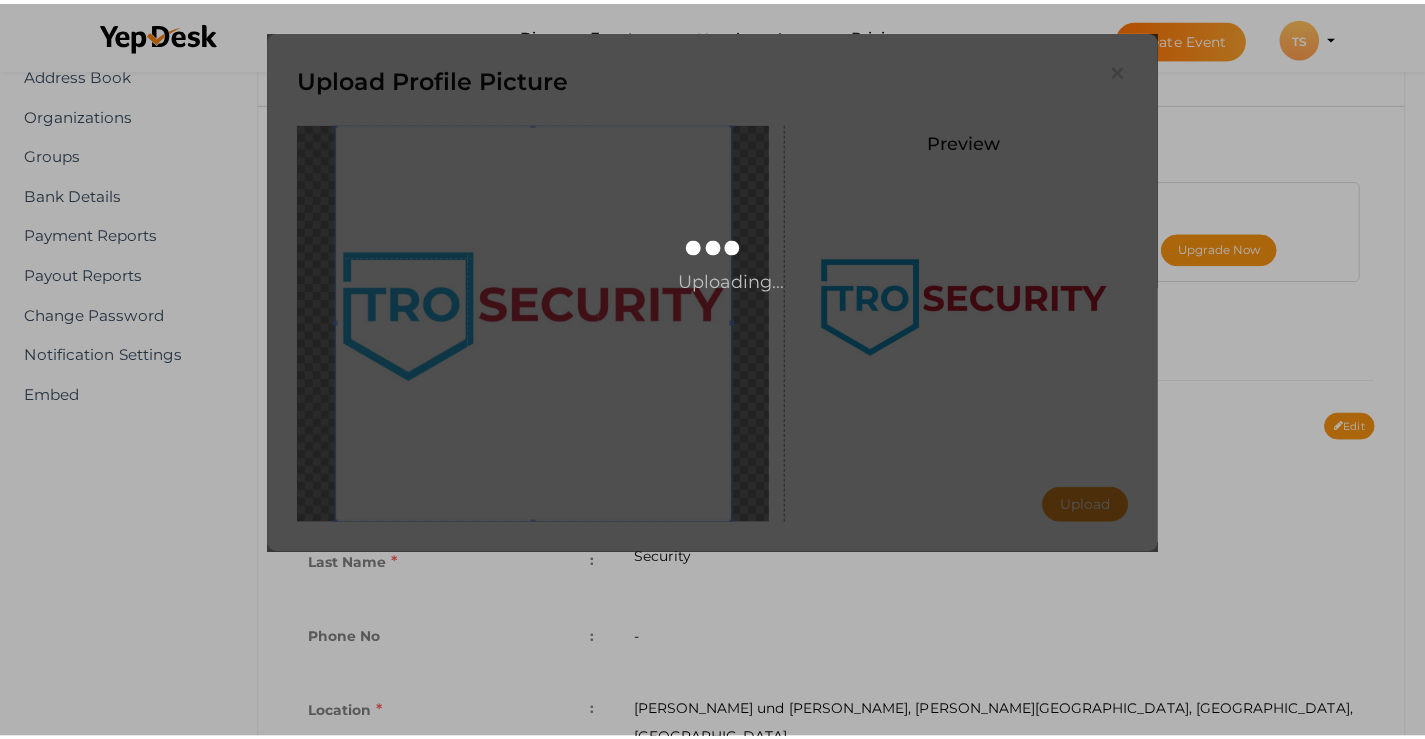 scroll, scrollTop: 0, scrollLeft: 0, axis: both 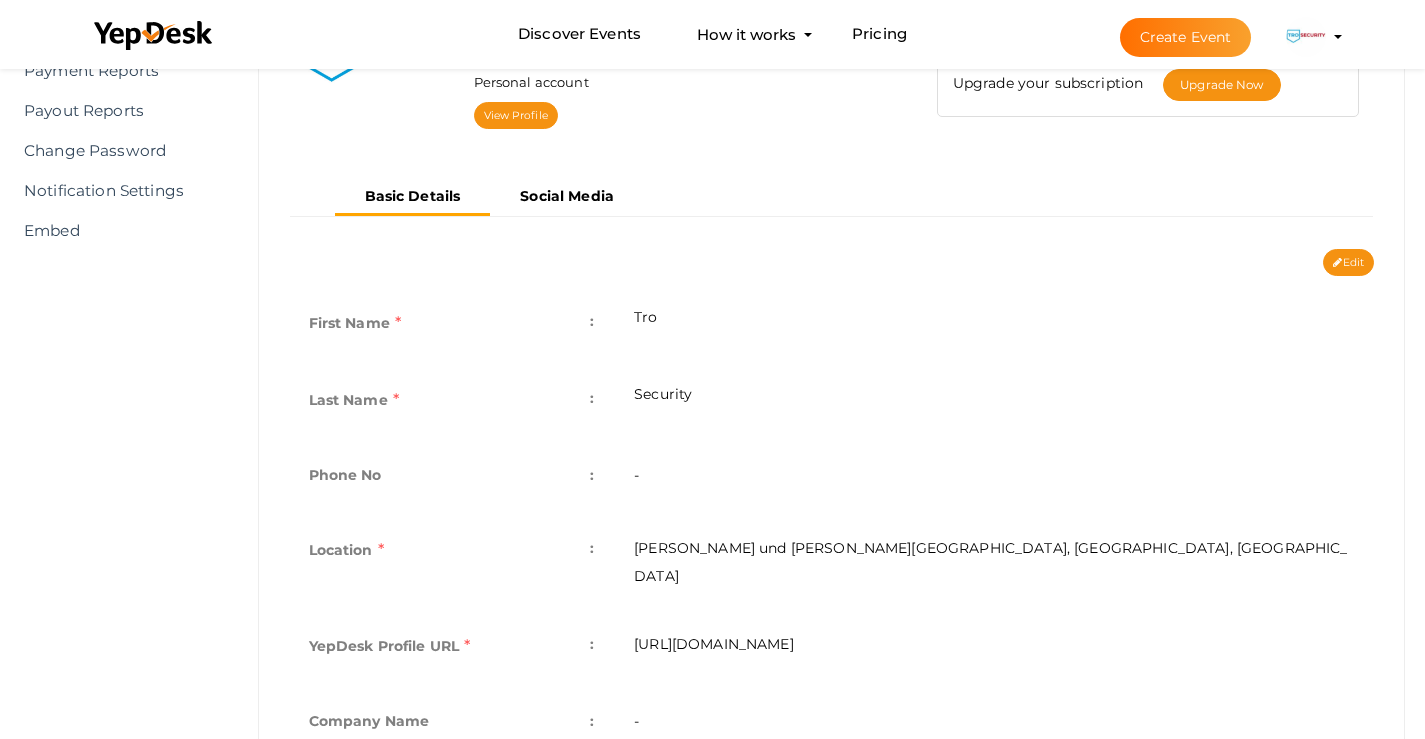 click on "Edit" at bounding box center (1348, 262) 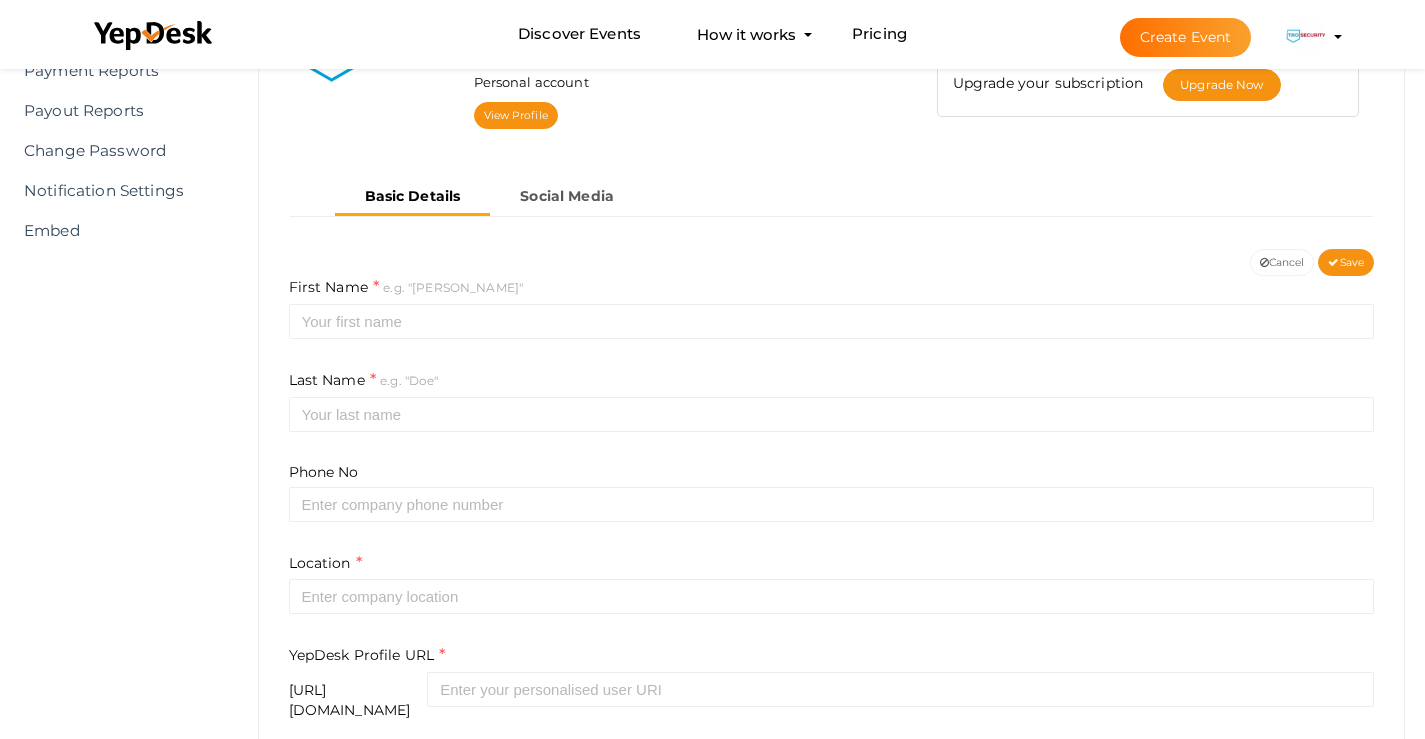 type on "Tro" 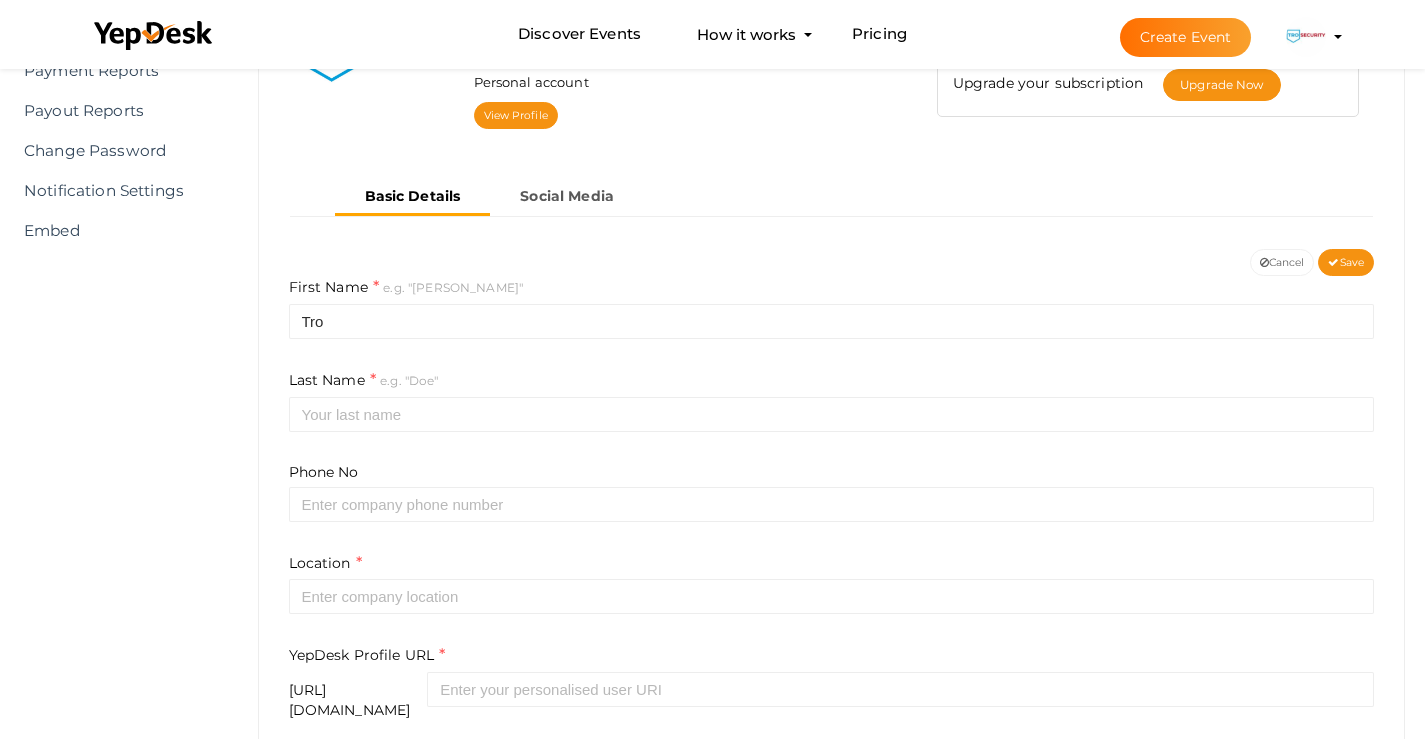 type on "Security" 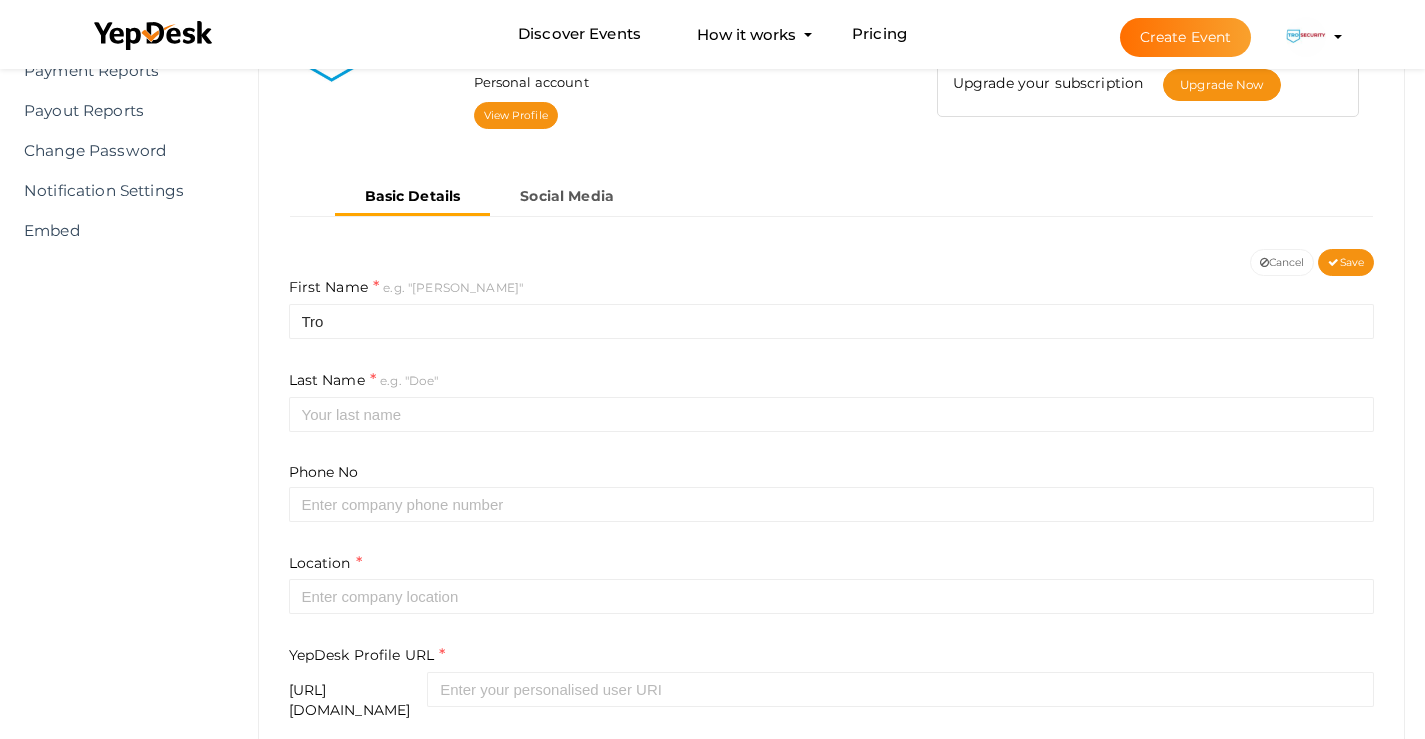 type on "Hans und Gretel Weber, Paul-Müller-Straße, Troisdorf, Germany" 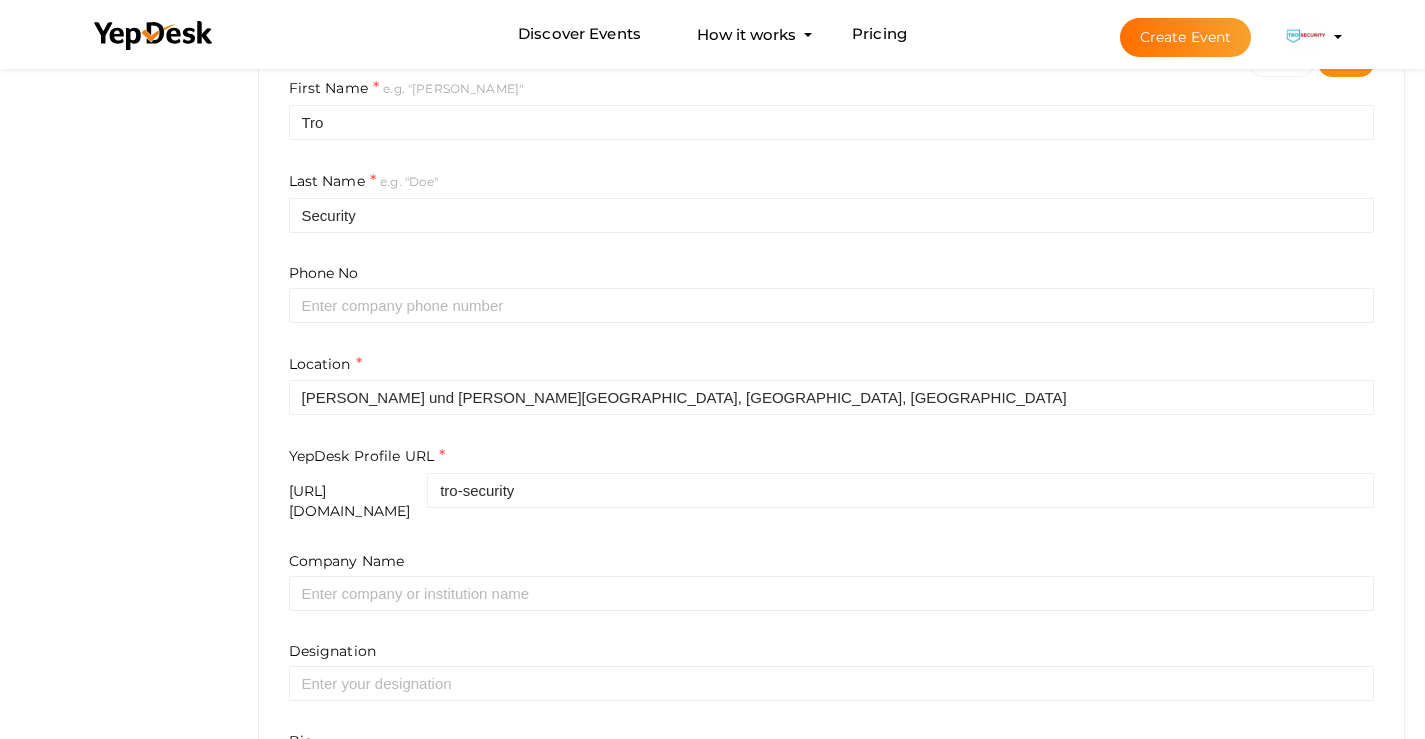 scroll, scrollTop: 464, scrollLeft: 0, axis: vertical 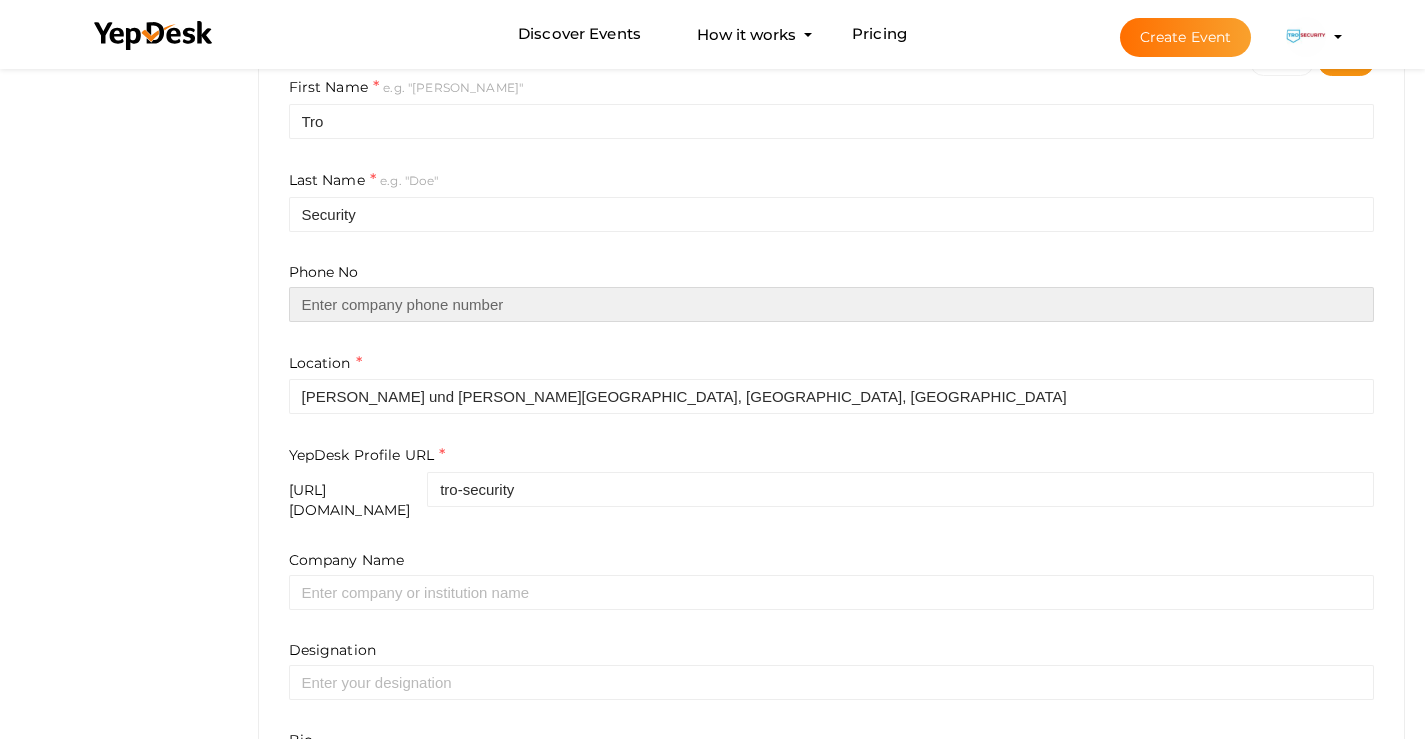 click at bounding box center [832, 304] 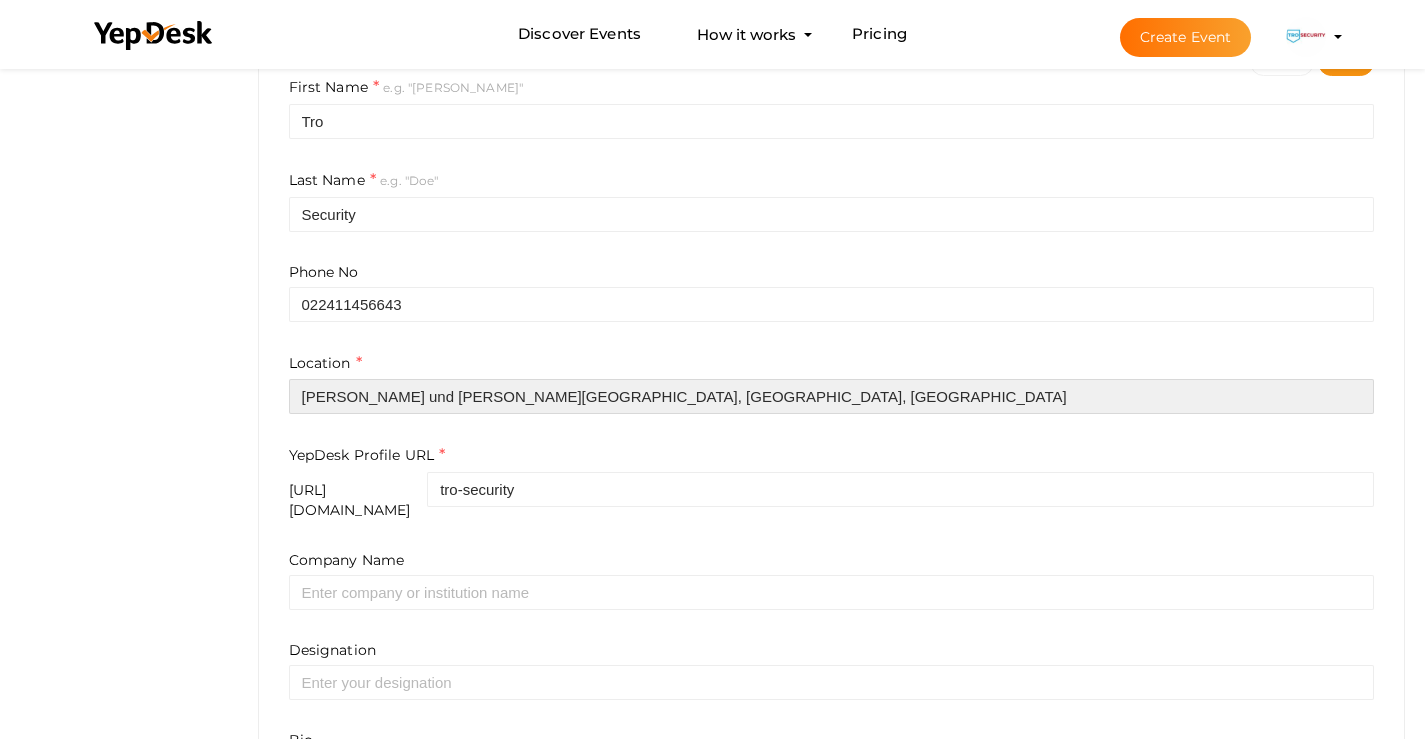 type on "[GEOGRAPHIC_DATA]" 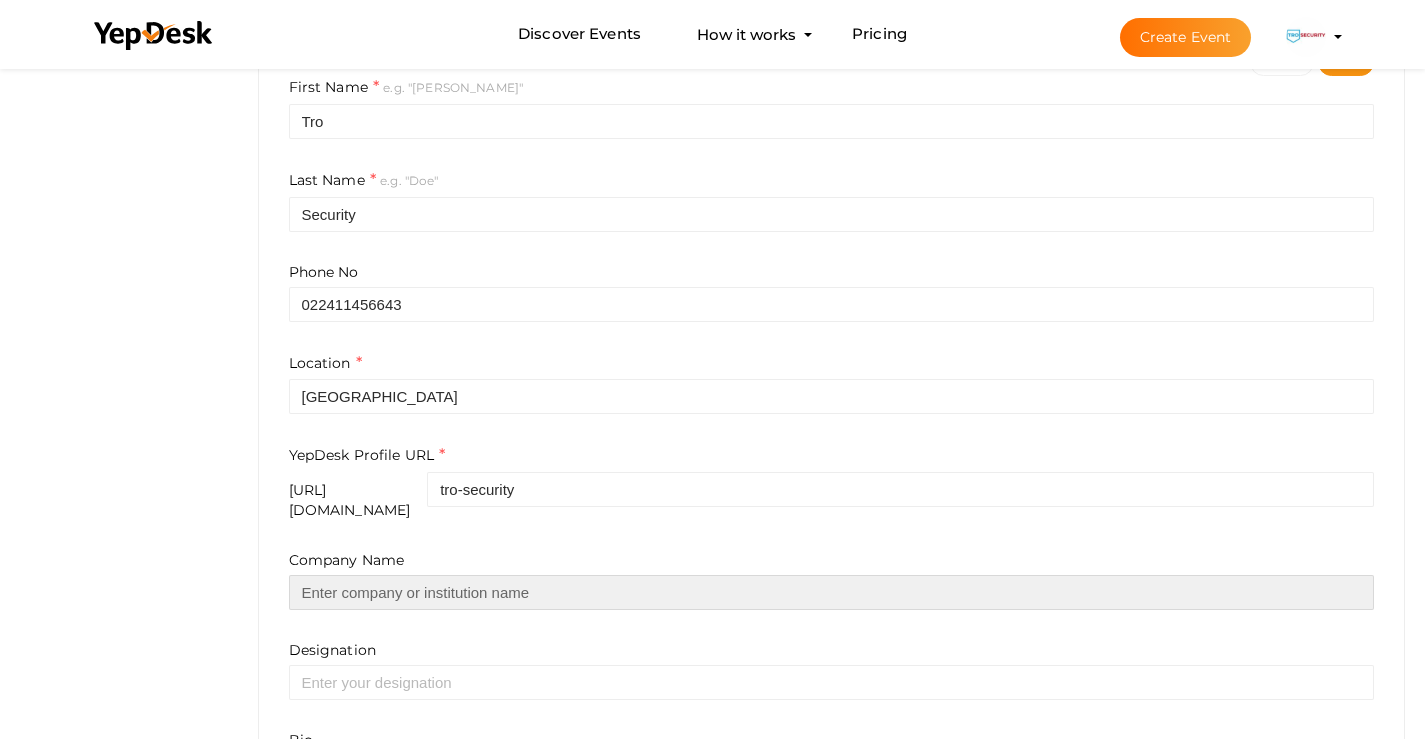type on "Tro Security" 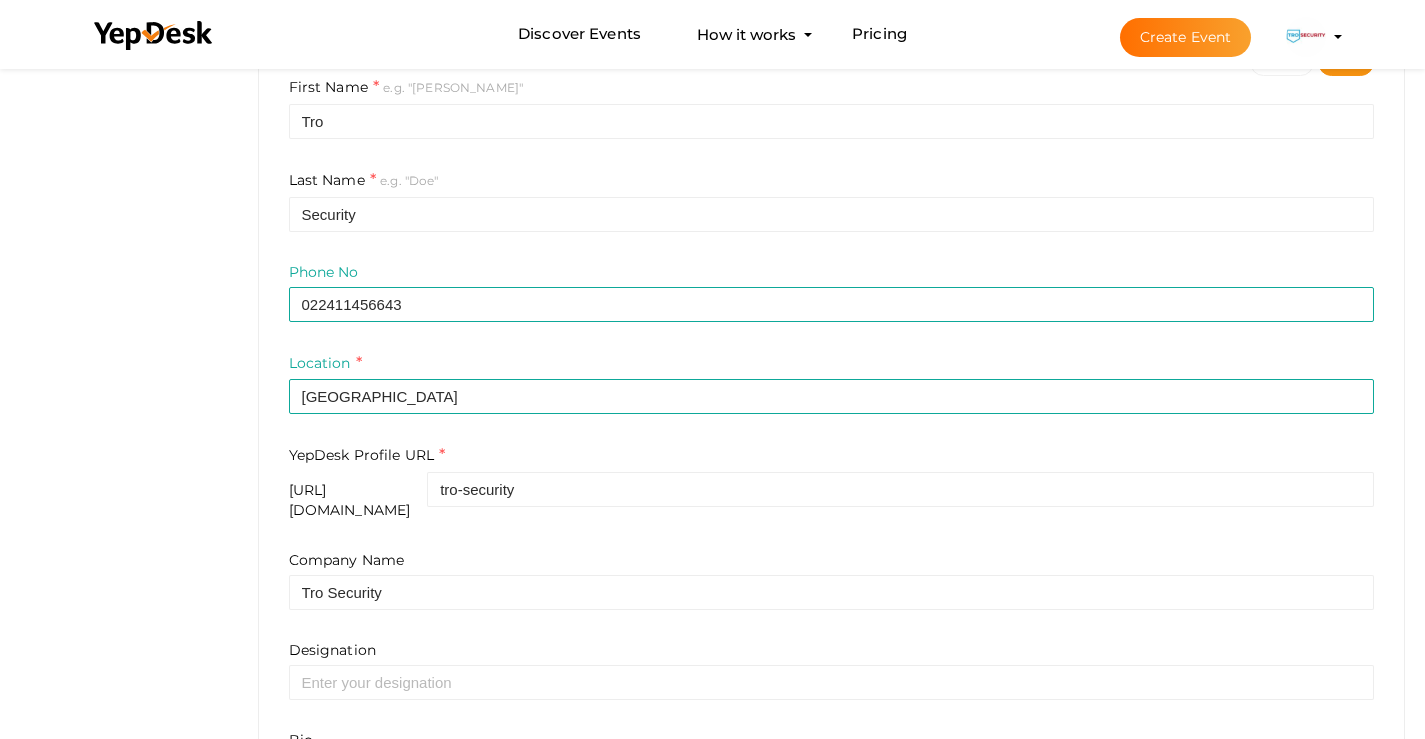 click on "First Name
e.g. "John"
Tro
Last Name
e.g. "Doe"
Security
Phone No
022411456643
Location
Germany
YepDesk Profile URL
https://www.yepdesk.com/profile/
tro-security
Company Name
Tro Security
Designation
Bio" at bounding box center (832, 445) 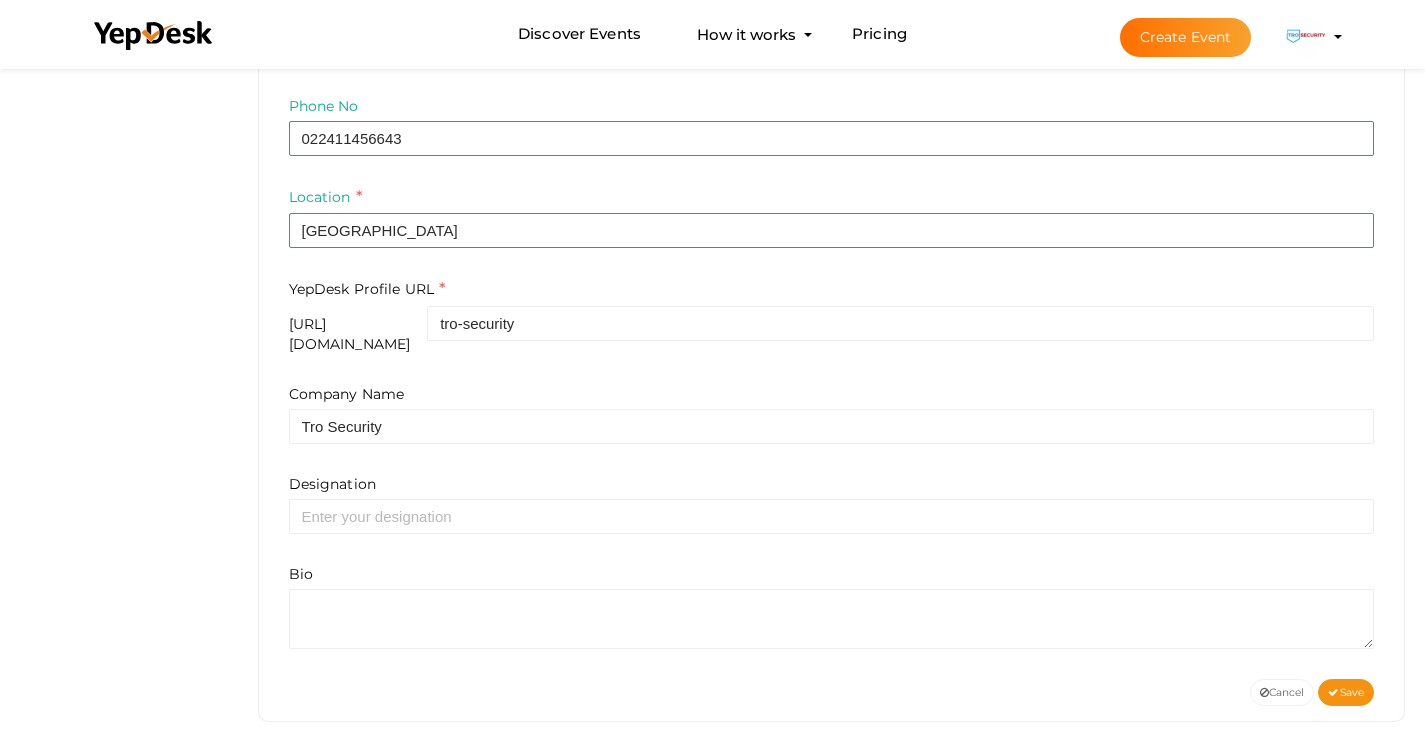 scroll, scrollTop: 640, scrollLeft: 0, axis: vertical 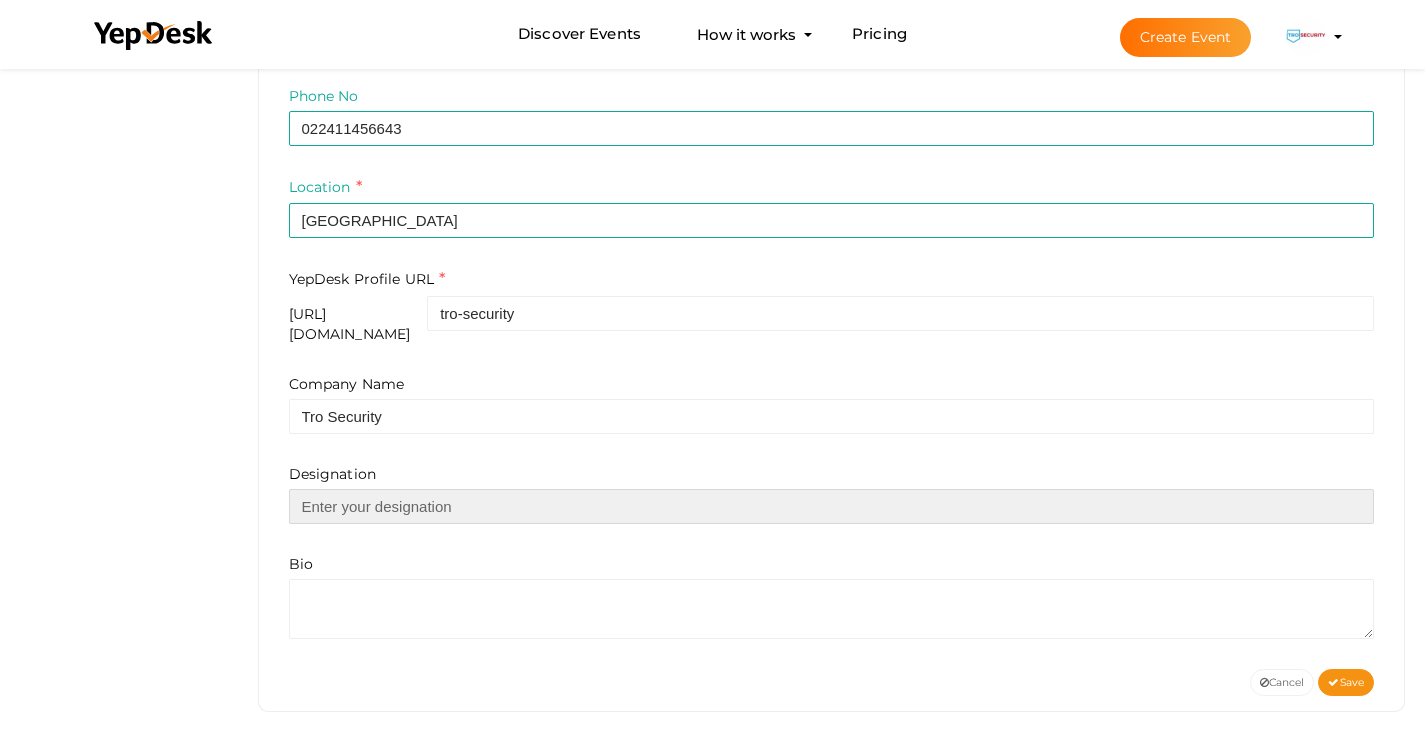 click at bounding box center (832, 506) 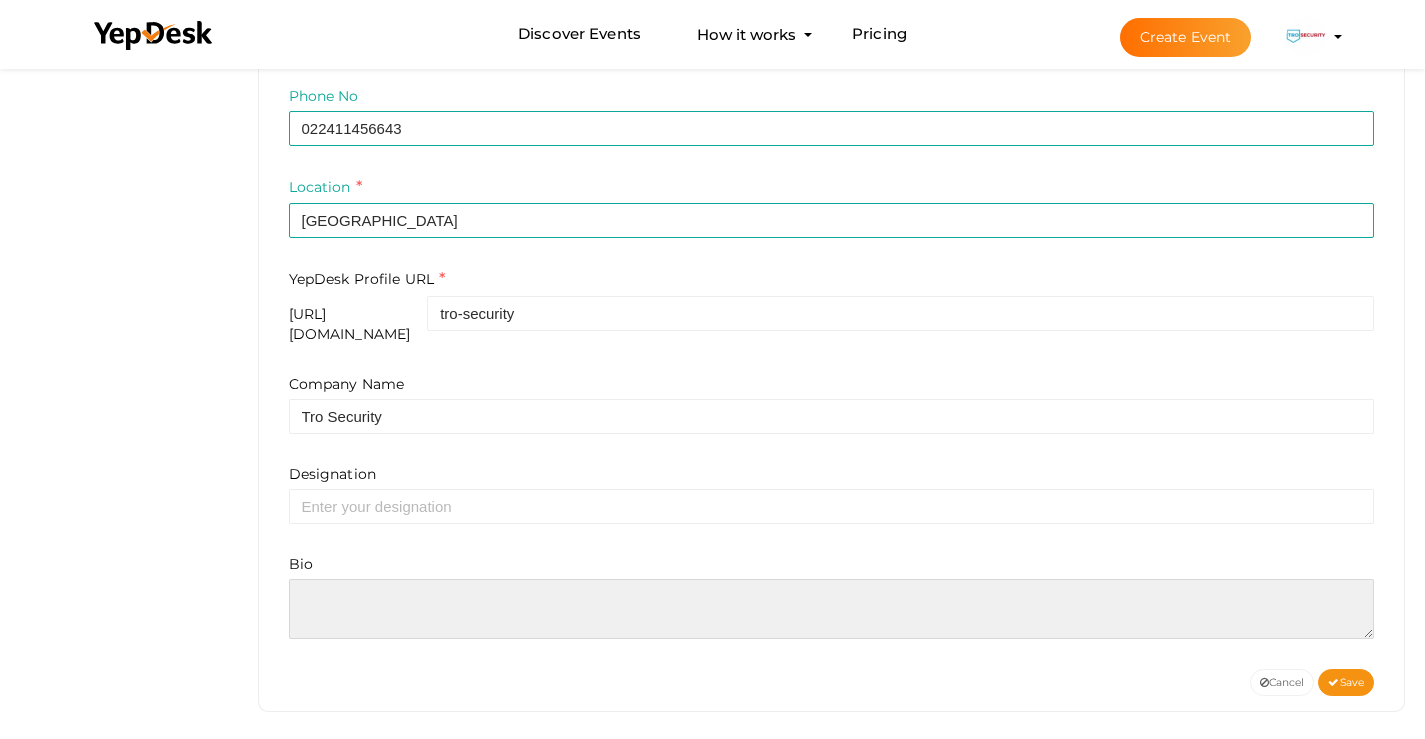 click at bounding box center [832, 609] 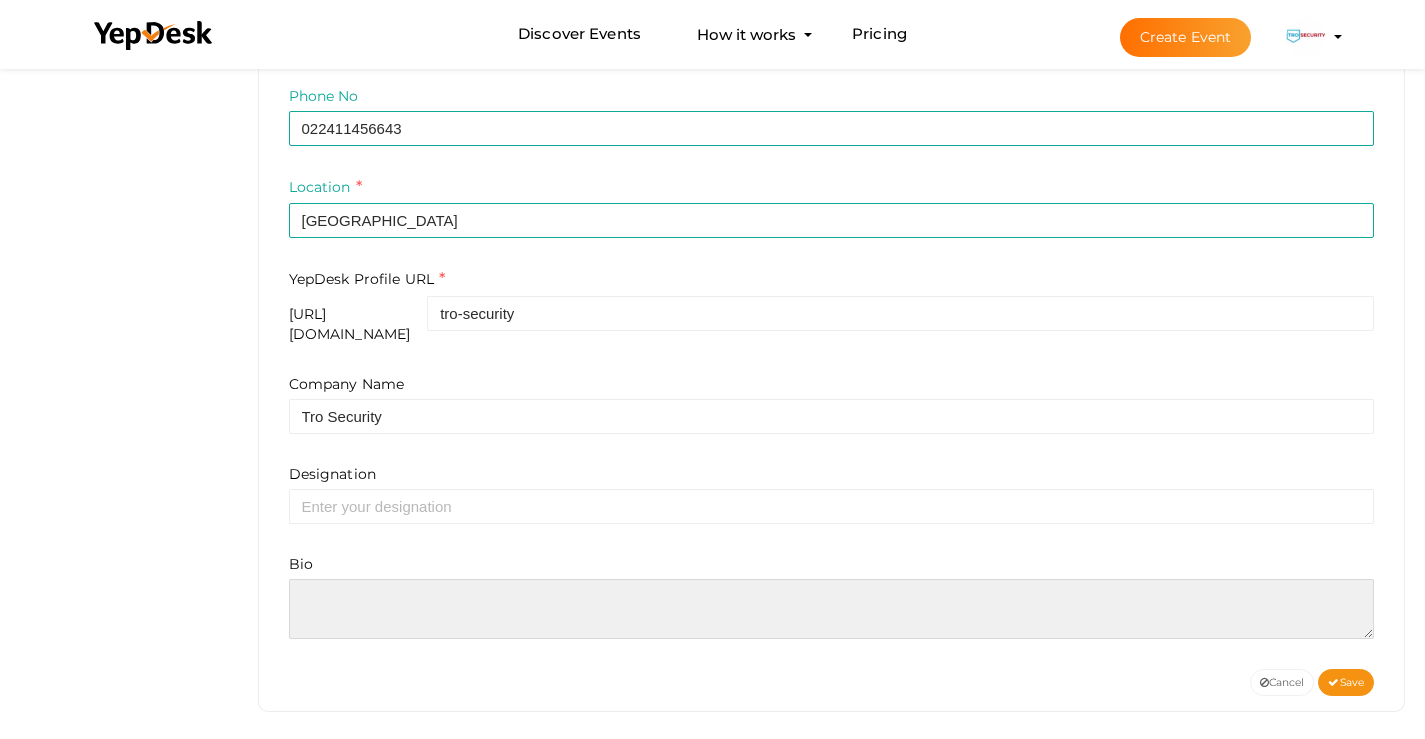 paste on "TROSECURITY ist Ihr Spezialist rund um das Thema Sicherheit." 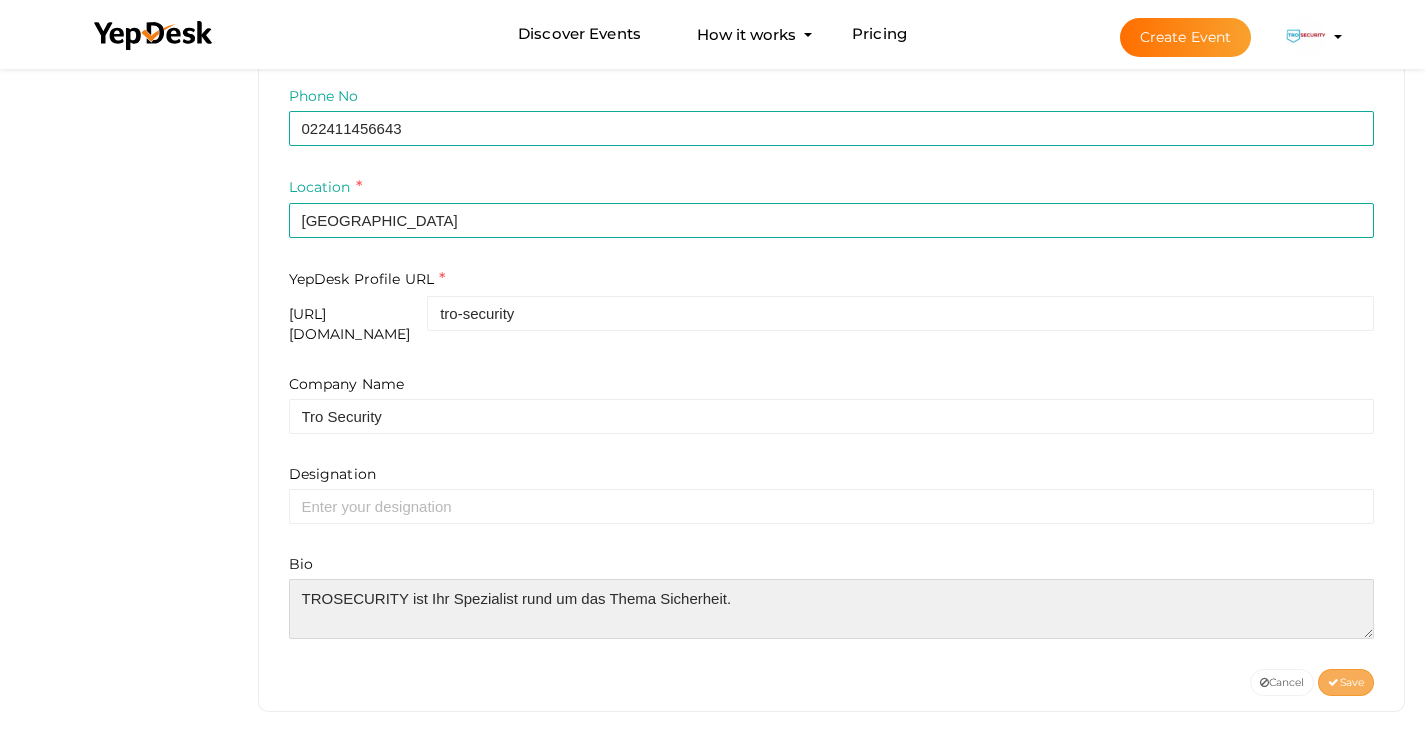 type on "TROSECURITY ist Ihr Spezialist rund um das Thema Sicherheit." 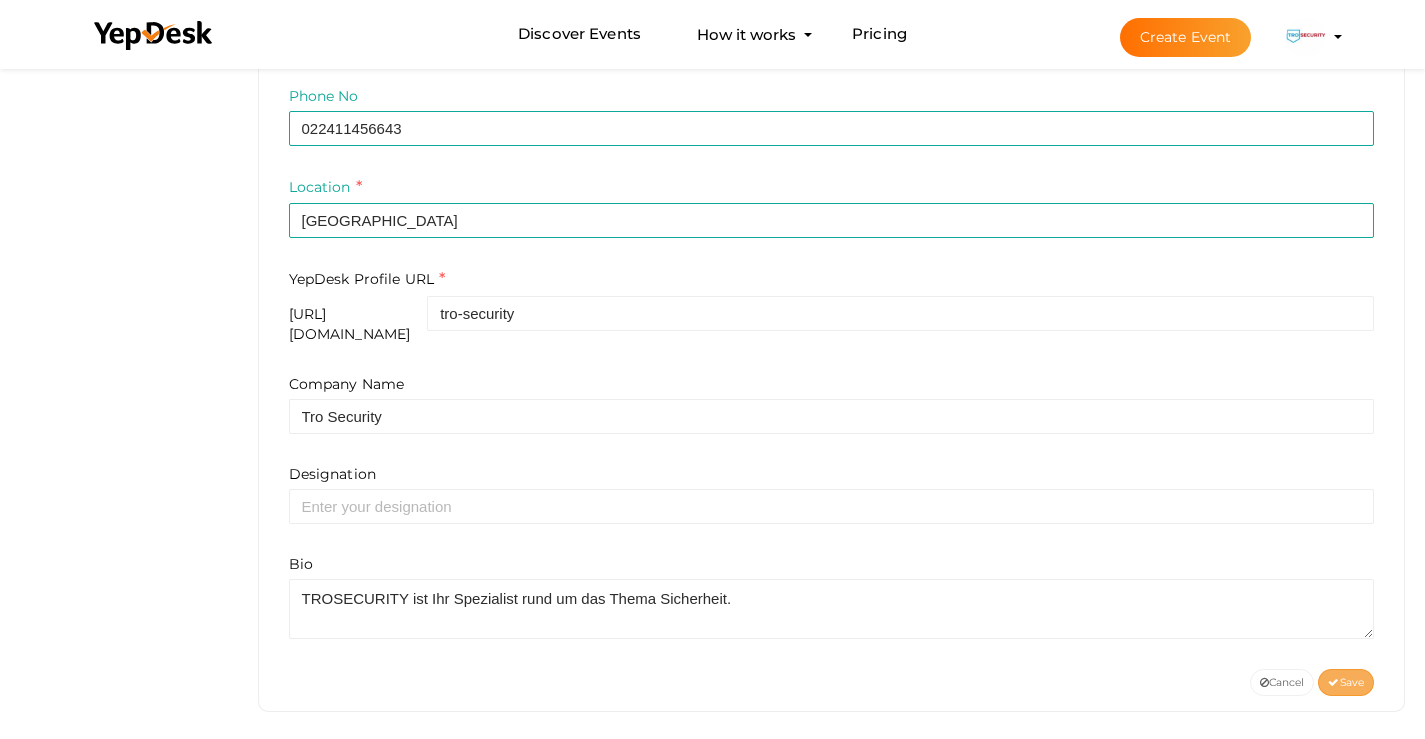 click on "Save" at bounding box center (1346, 682) 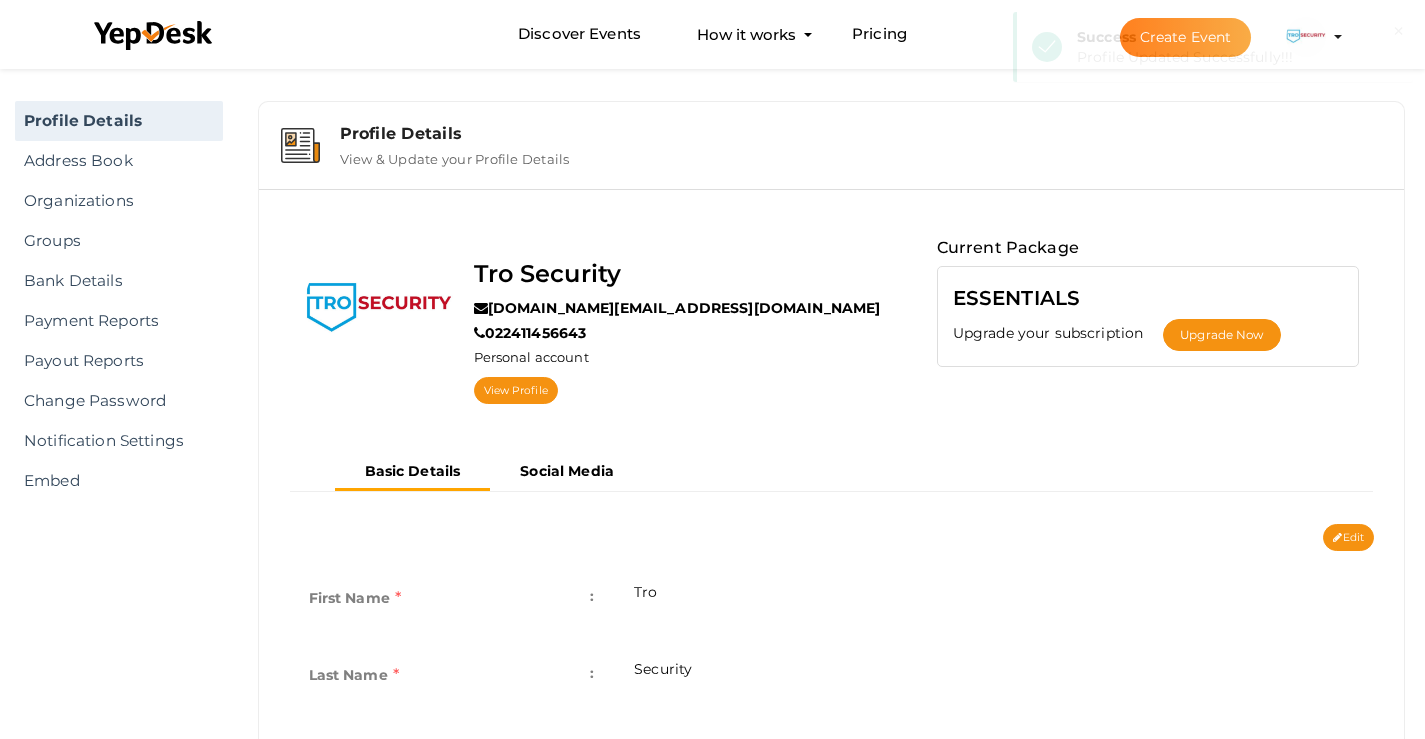 scroll, scrollTop: 0, scrollLeft: 0, axis: both 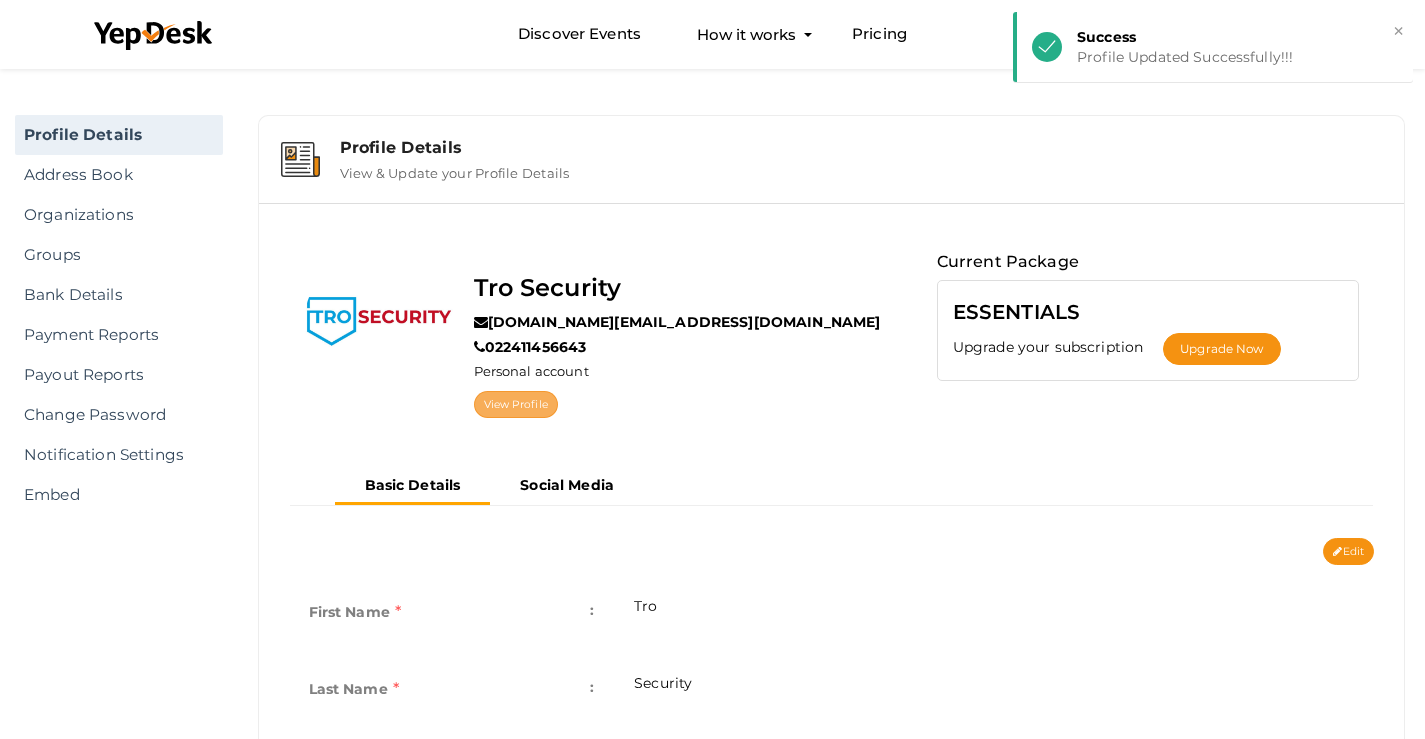 click on "View Profile" at bounding box center [516, 404] 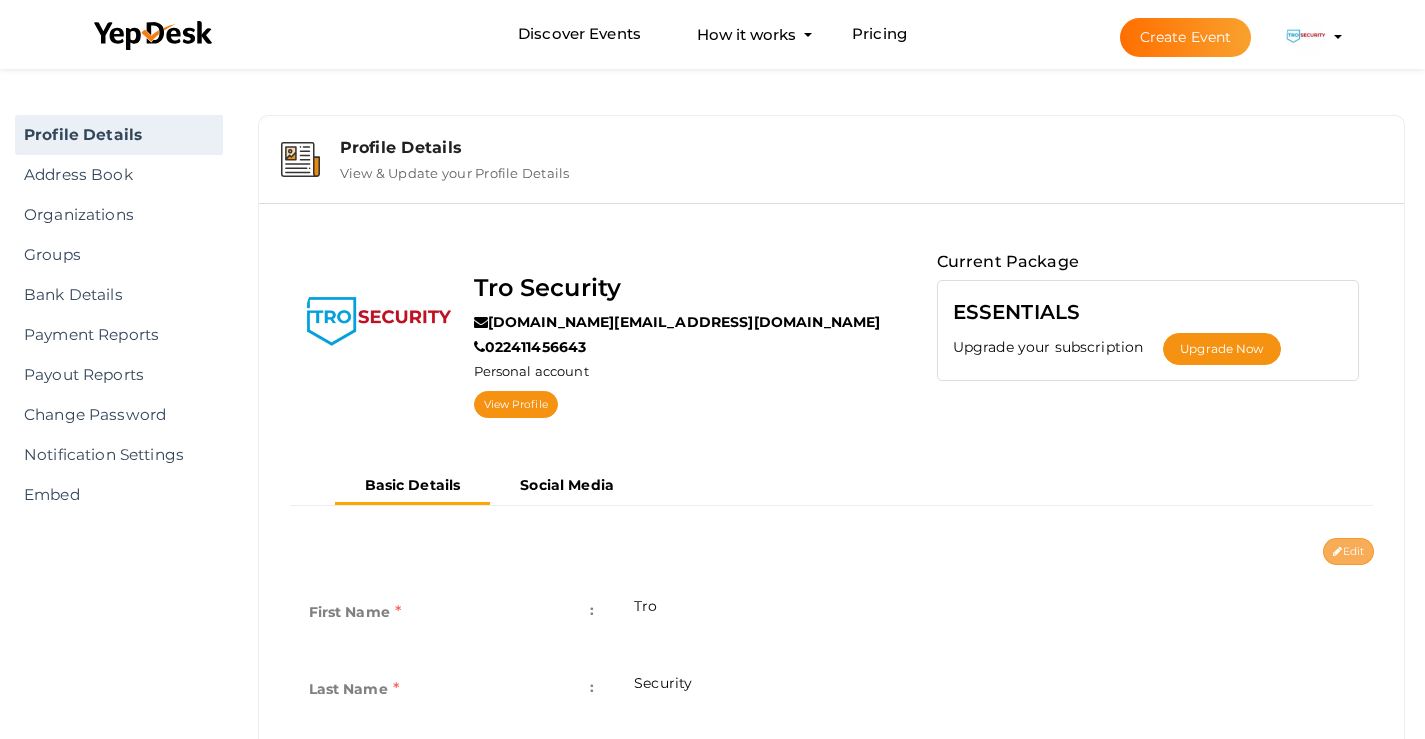 click on "Edit" at bounding box center [1348, 551] 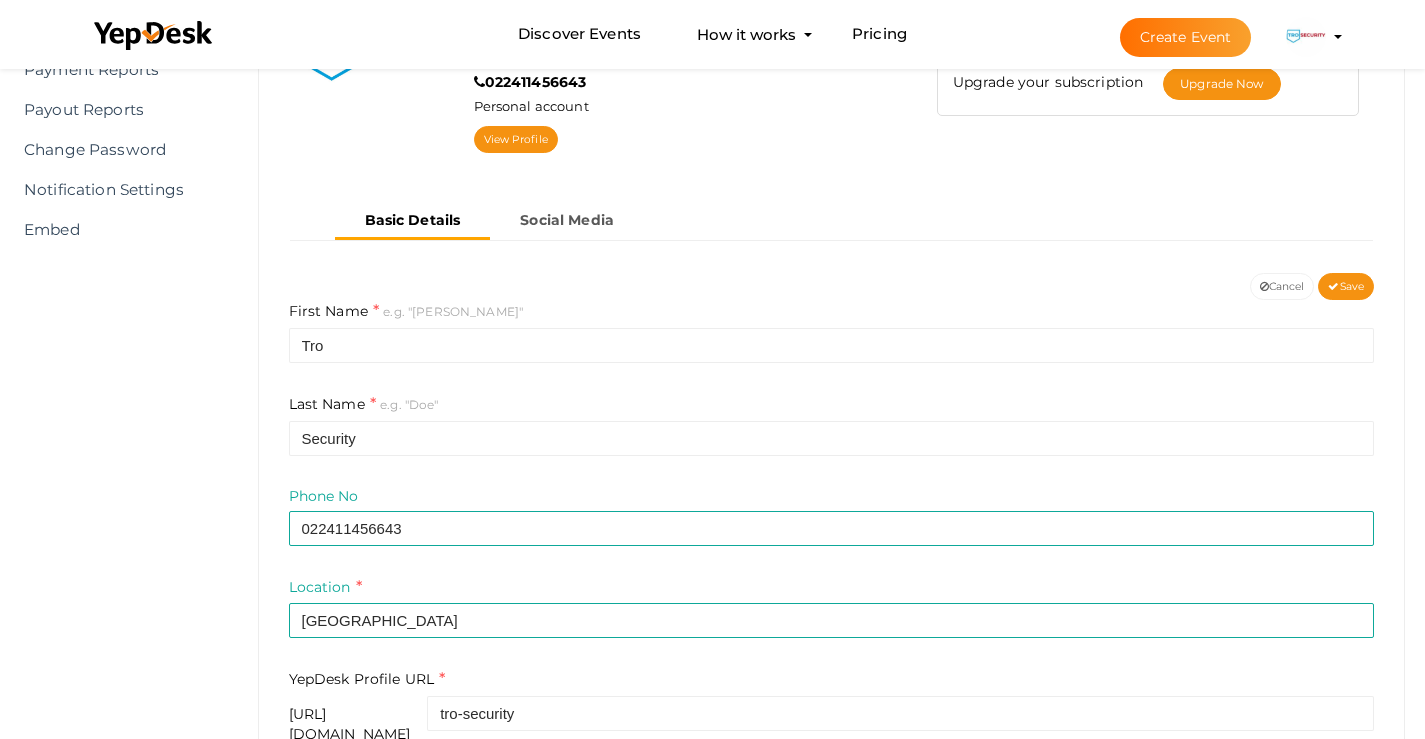 scroll, scrollTop: 65, scrollLeft: 0, axis: vertical 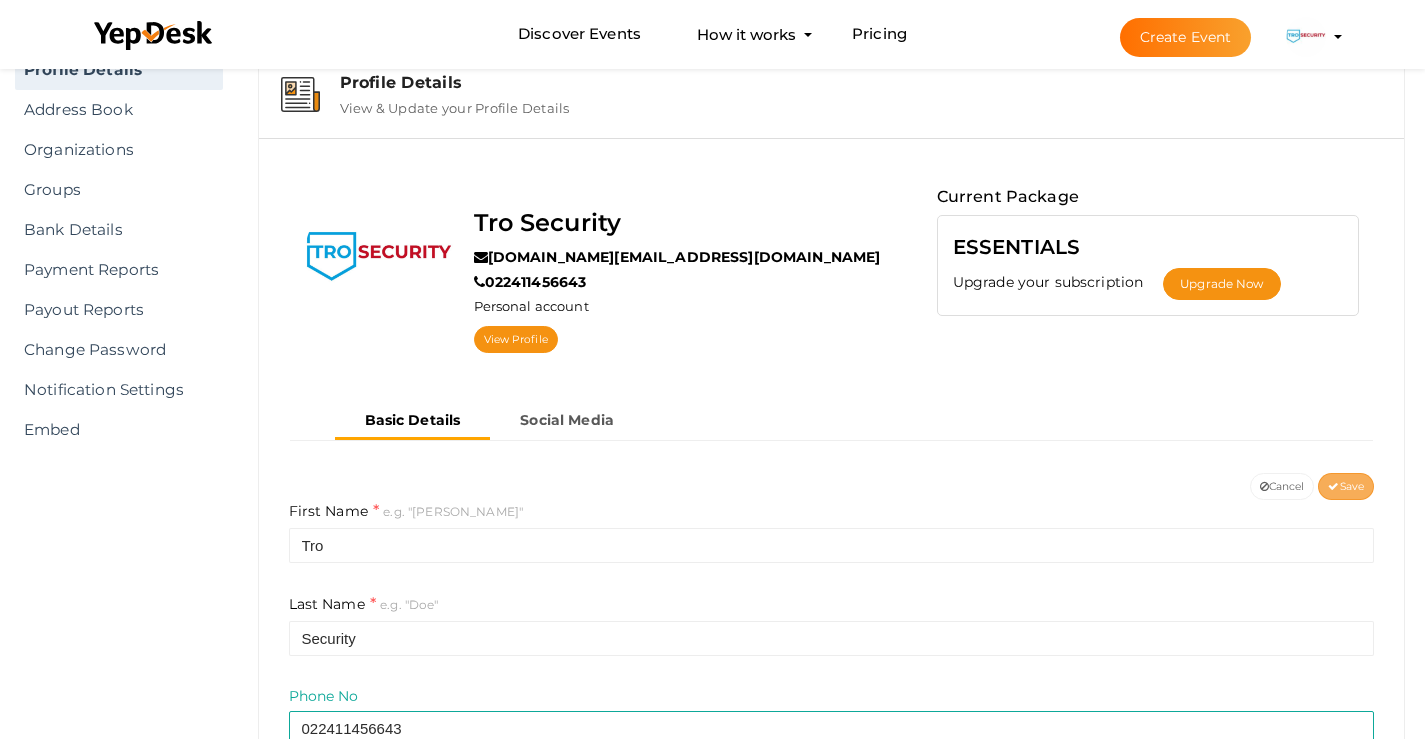 click on "Save" at bounding box center [1346, 486] 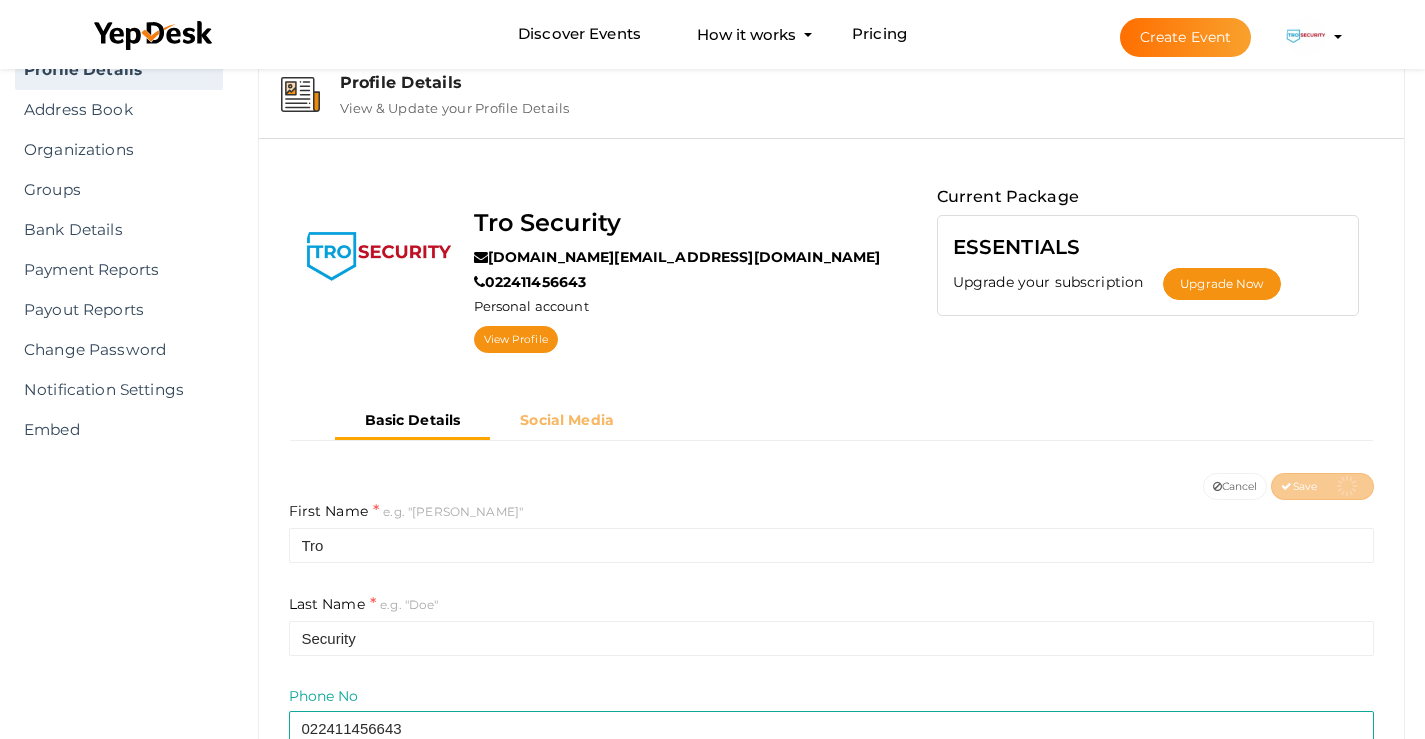 click on "Social Media" at bounding box center (567, 420) 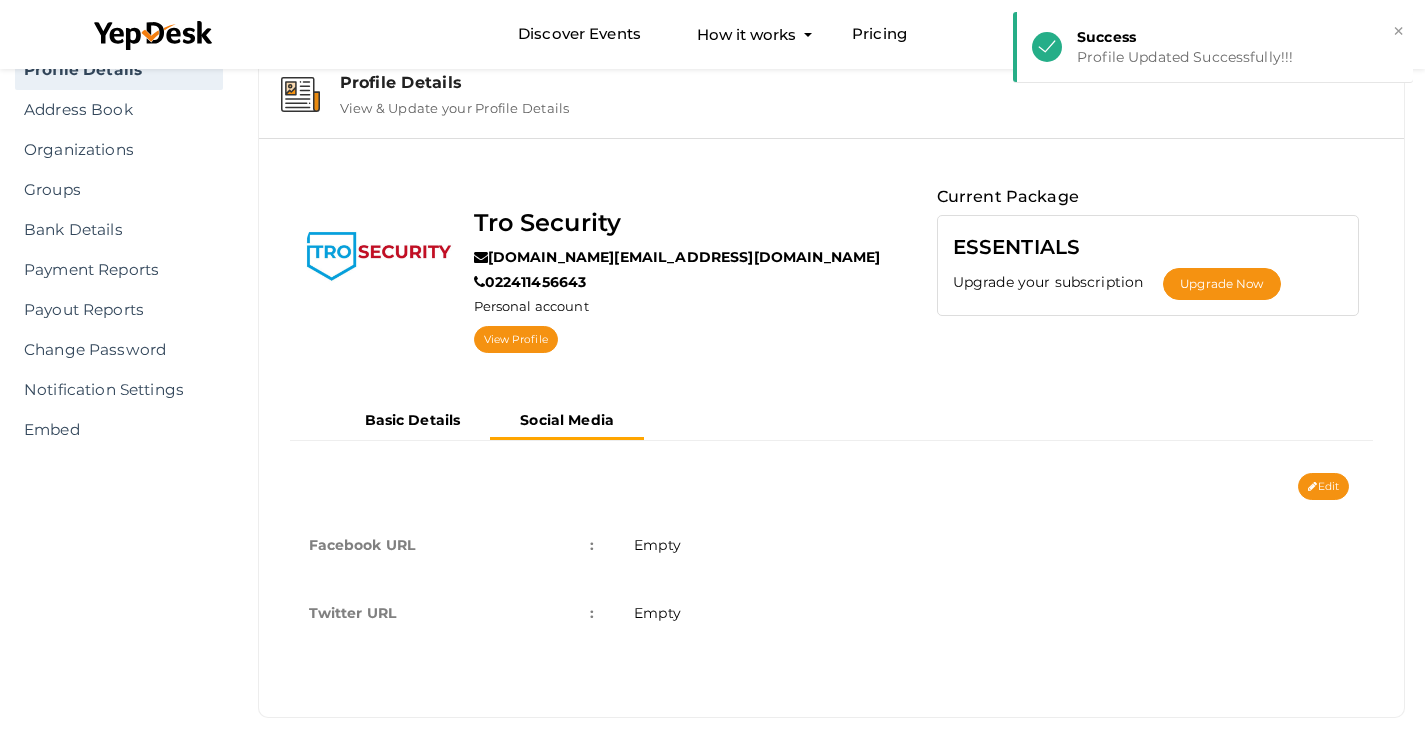 scroll, scrollTop: 84, scrollLeft: 0, axis: vertical 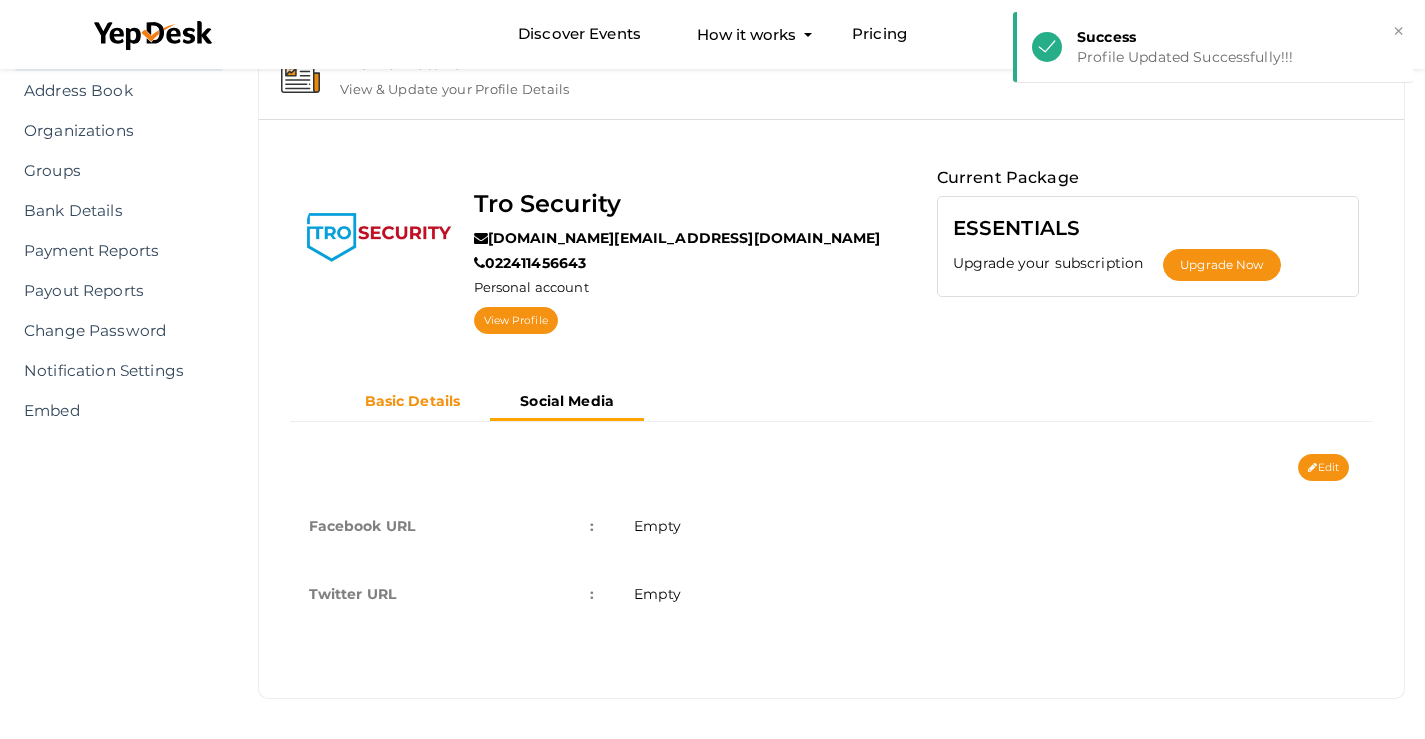 click on "Basic Details" at bounding box center [413, 401] 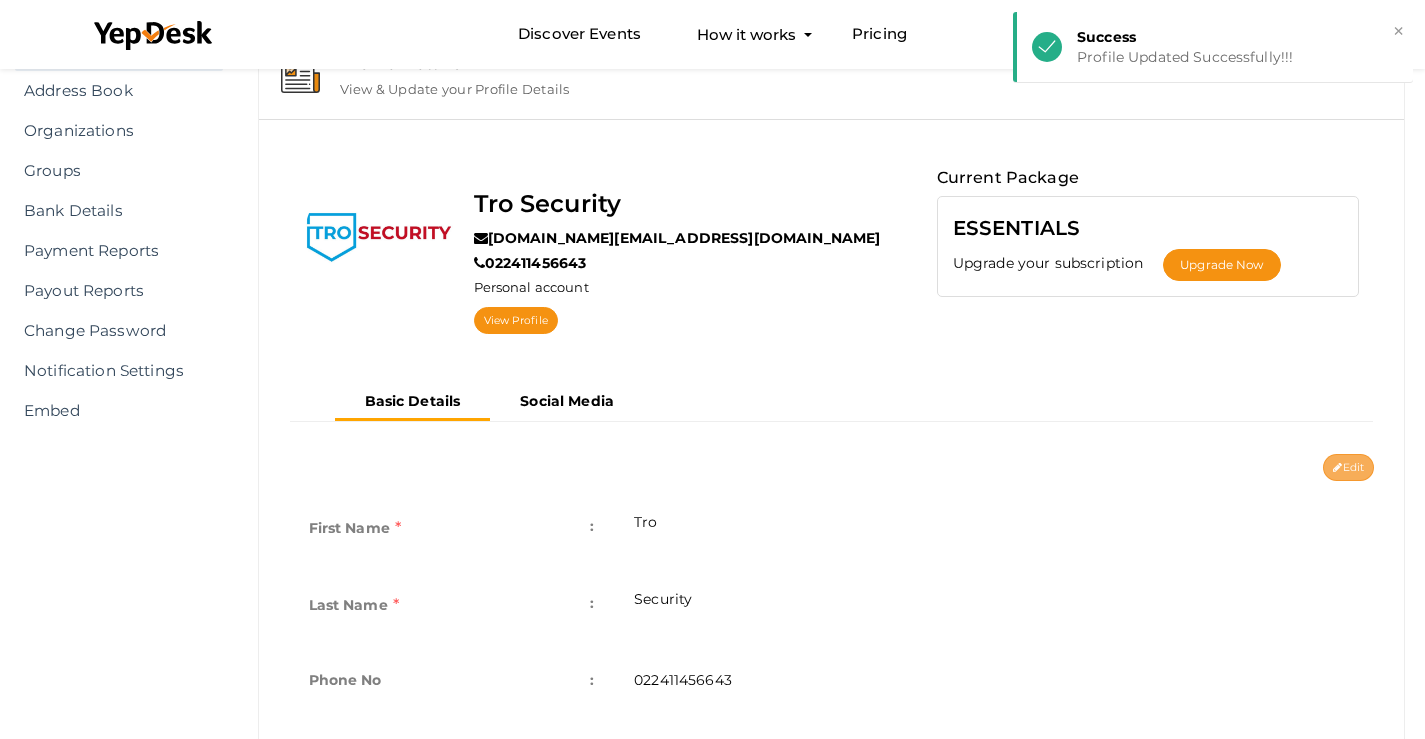 click at bounding box center (1337, 468) 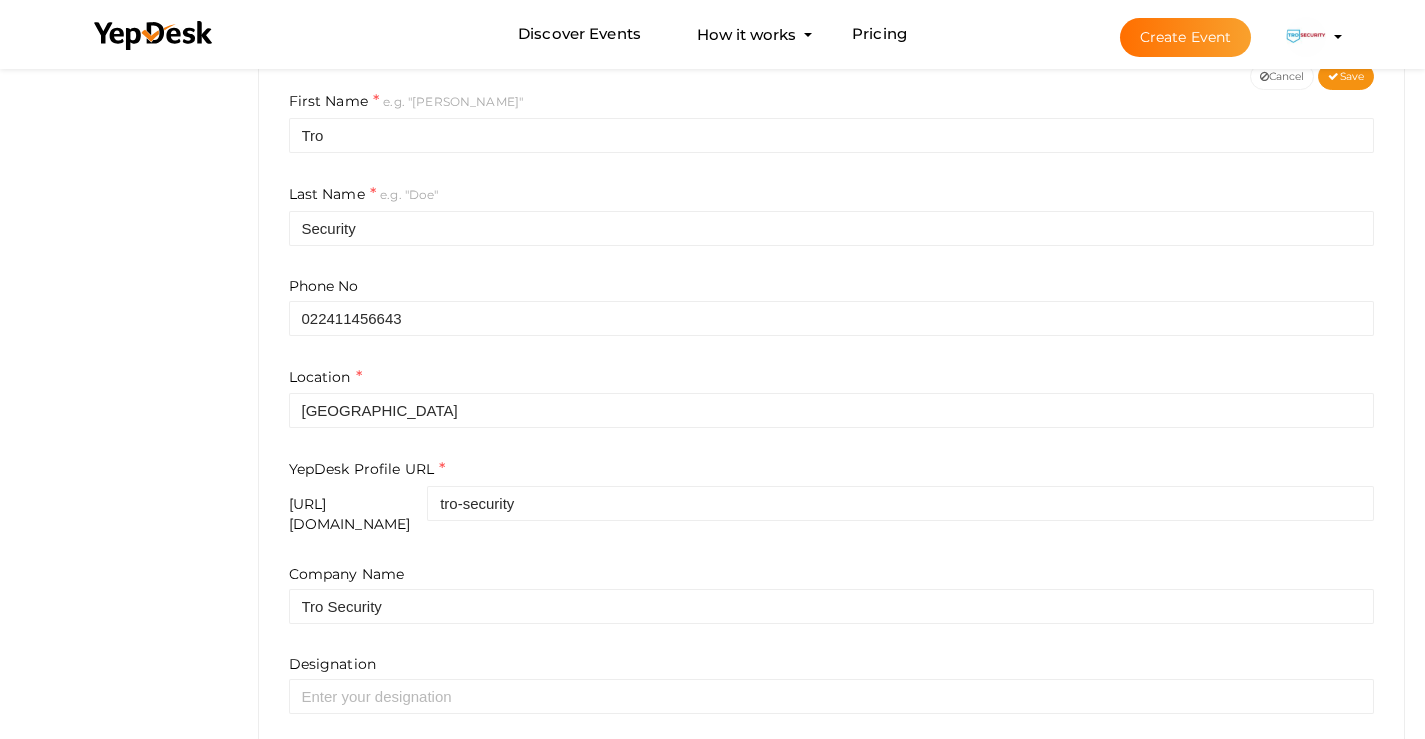scroll, scrollTop: 665, scrollLeft: 0, axis: vertical 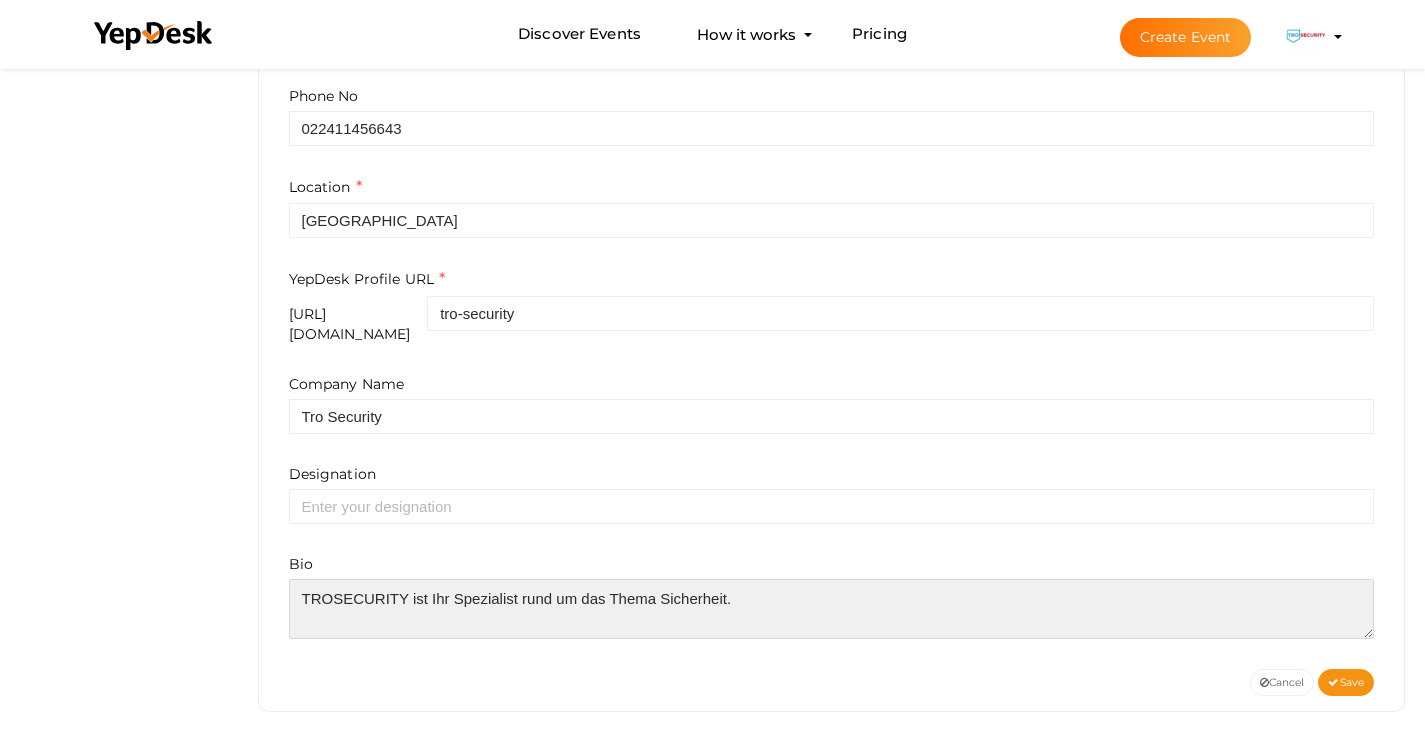 click at bounding box center [832, 609] 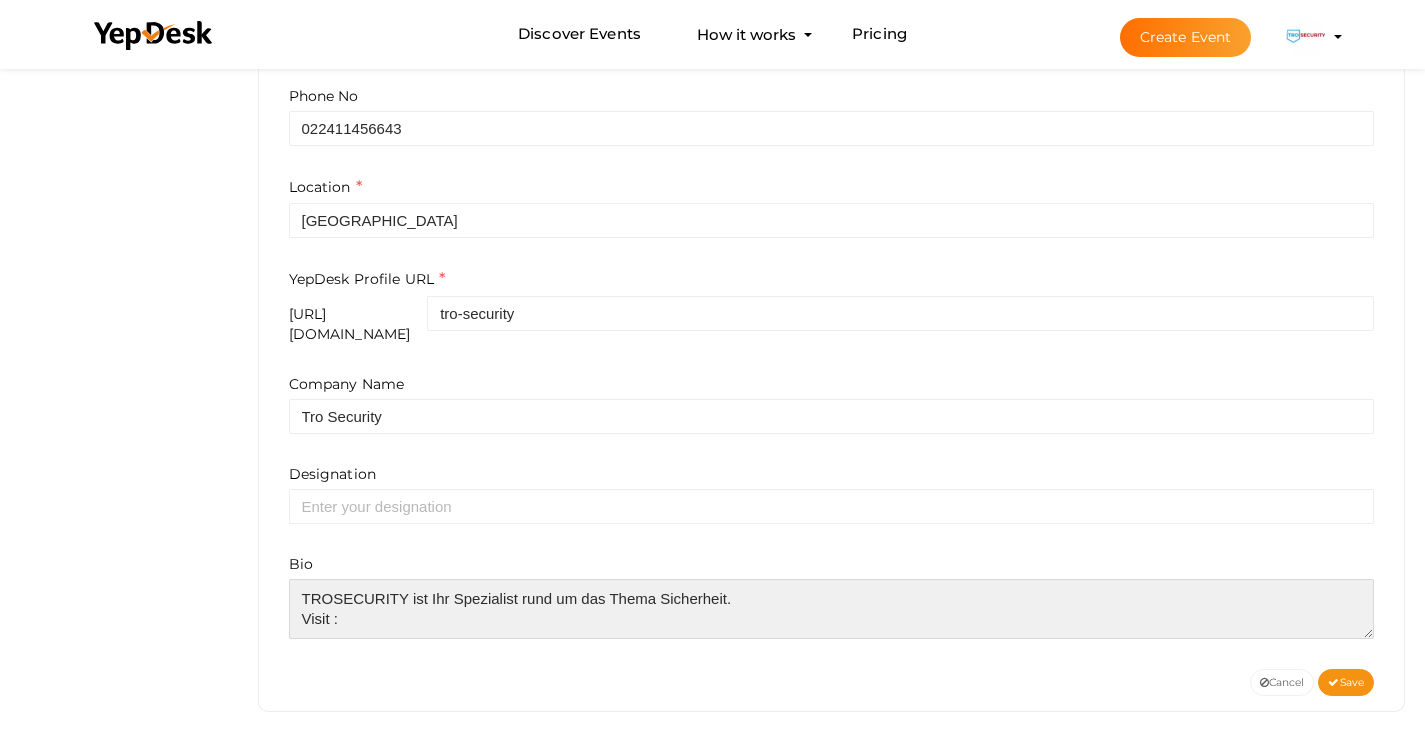 paste on "https://maps.app.goo.gl/TxpWHkHM53yWVJSz9" 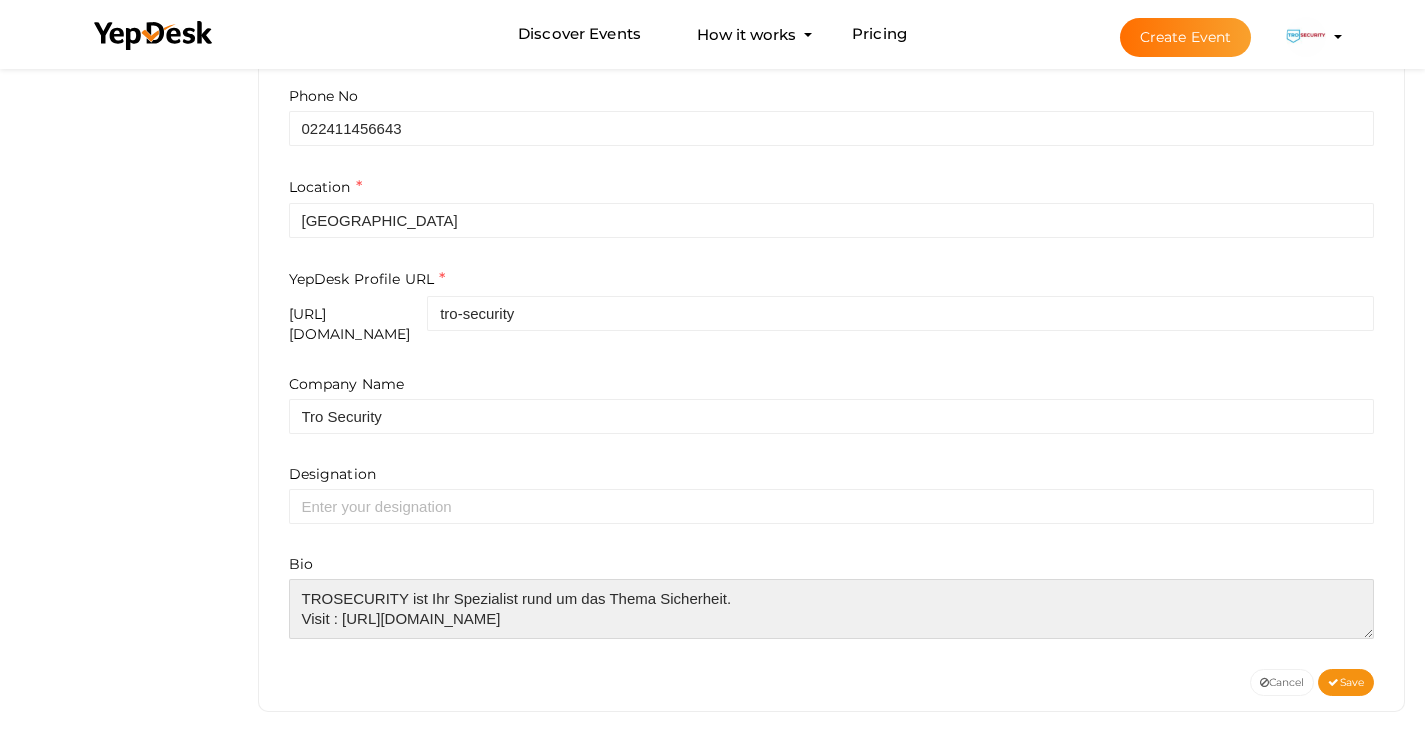 scroll, scrollTop: 0, scrollLeft: 0, axis: both 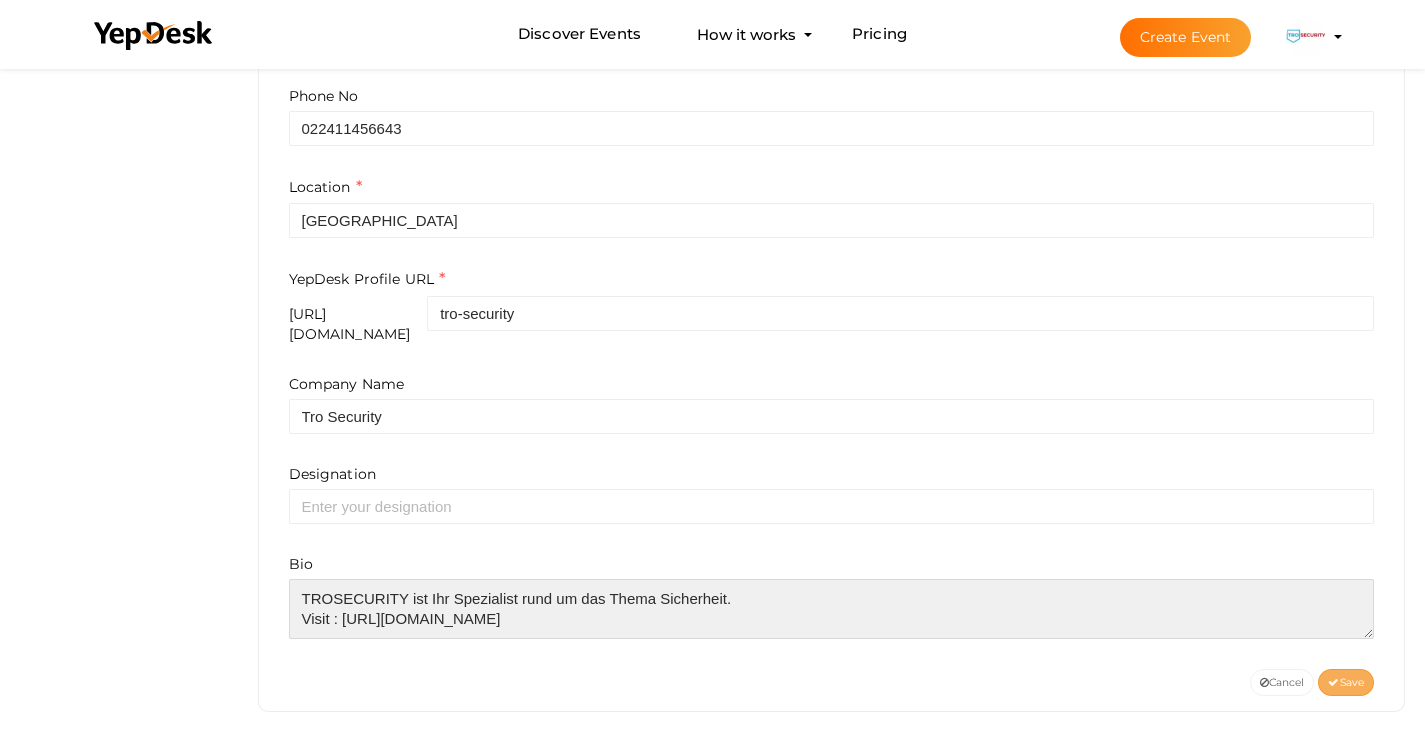 type on "TROSECURITY ist Ihr Spezialist rund um das Thema Sicherheit.
Visit : https://maps.app.goo.gl/TxpWHkHM53yWVJSz9" 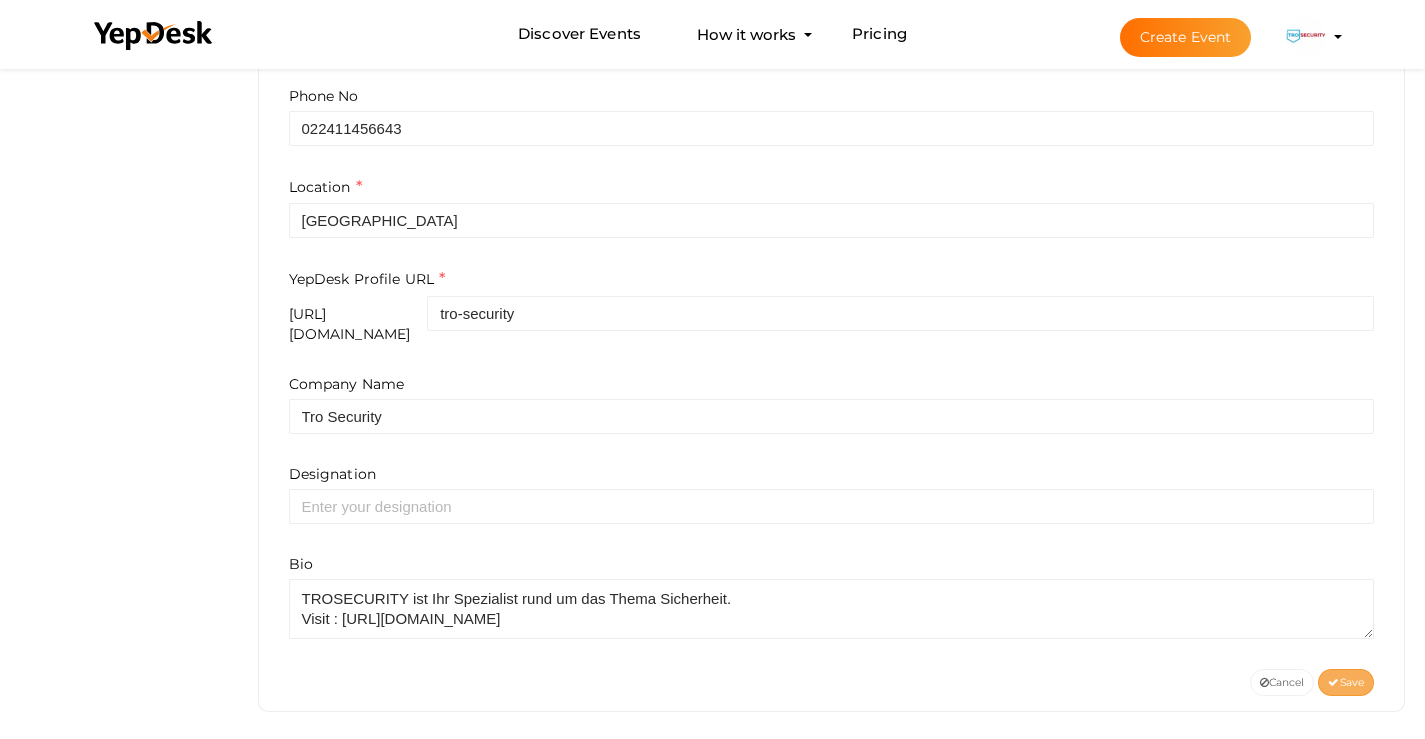 click on "Save" at bounding box center (1346, 682) 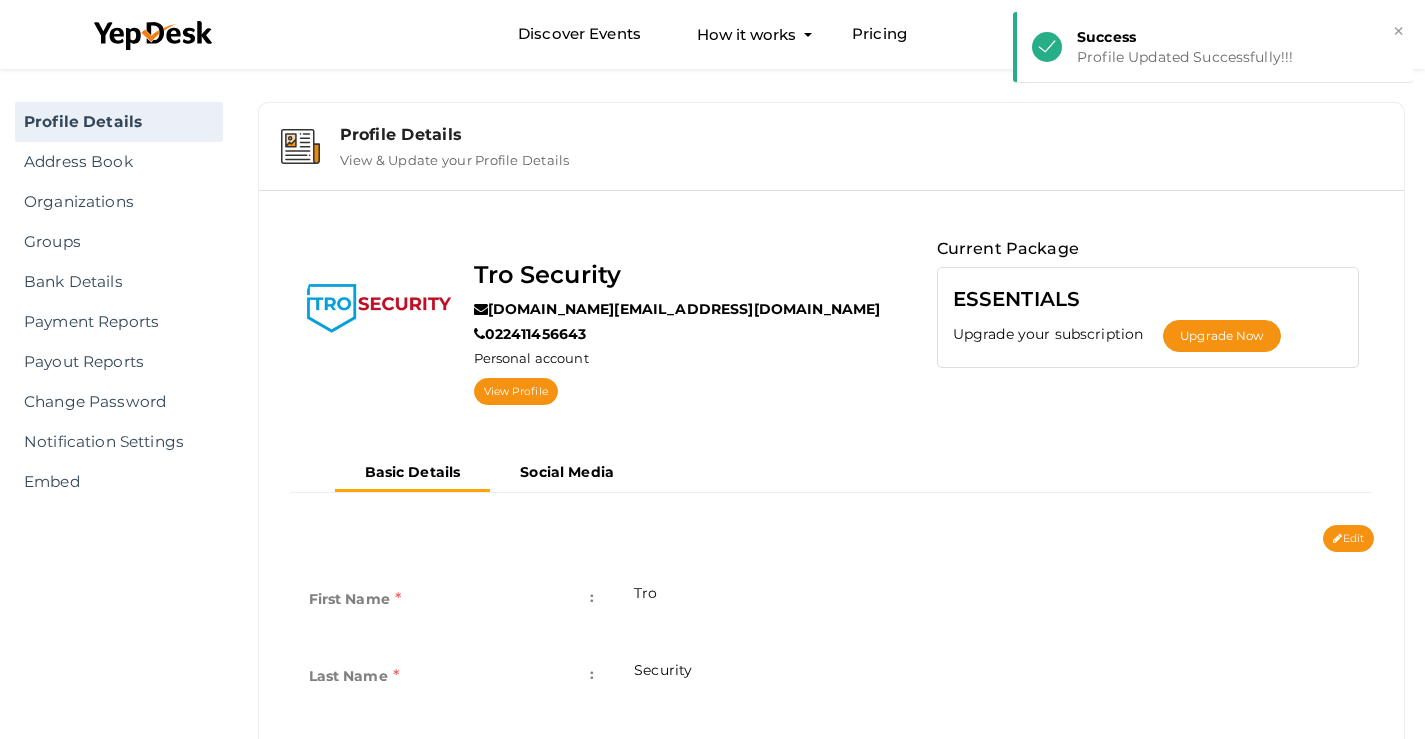 scroll, scrollTop: 0, scrollLeft: 0, axis: both 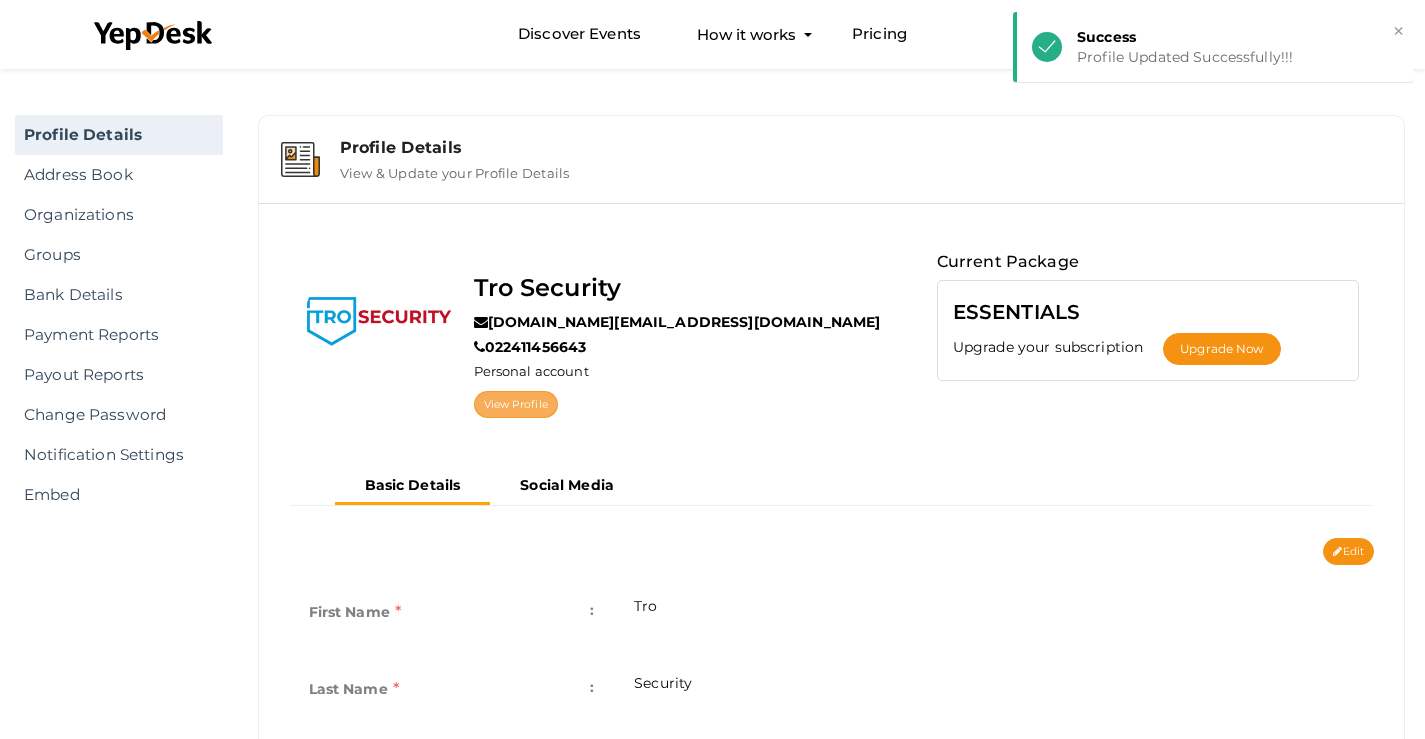 click on "View Profile" at bounding box center [516, 404] 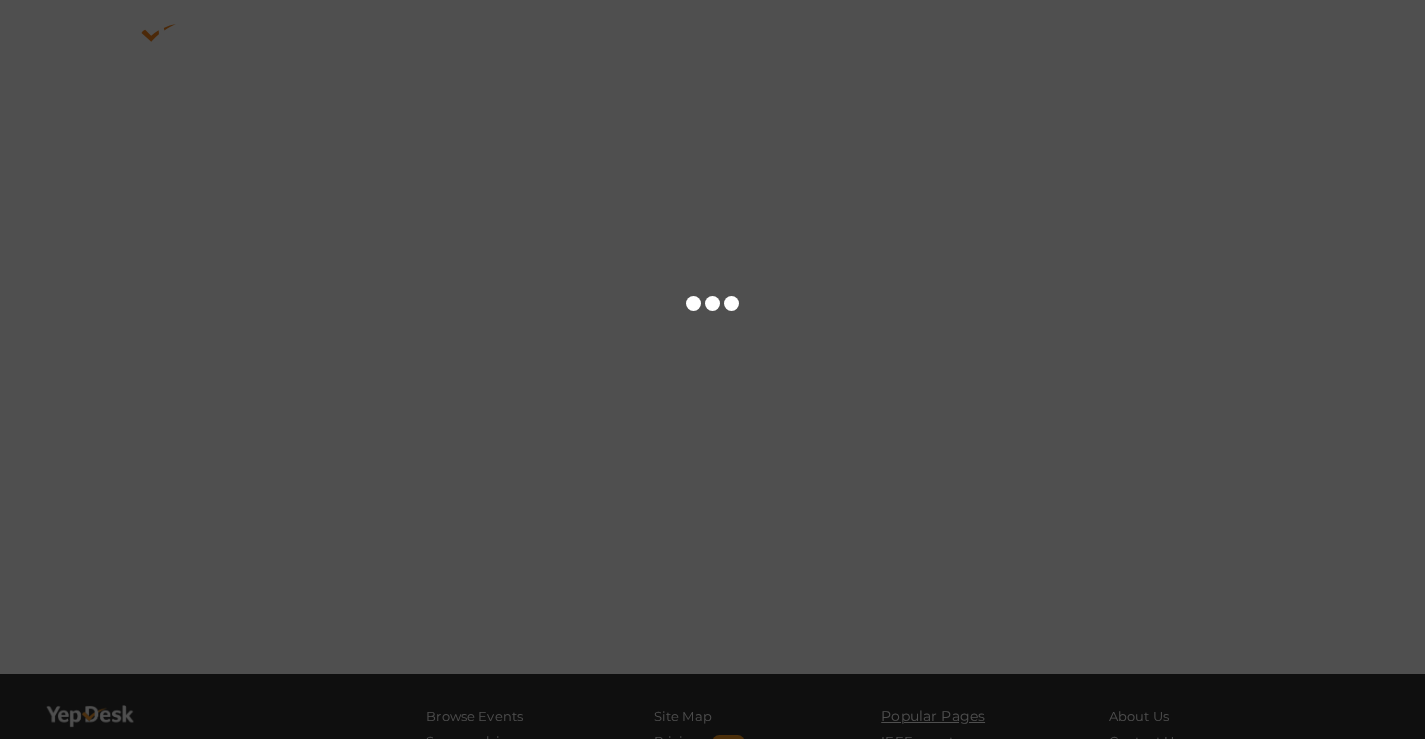 scroll, scrollTop: 0, scrollLeft: 0, axis: both 